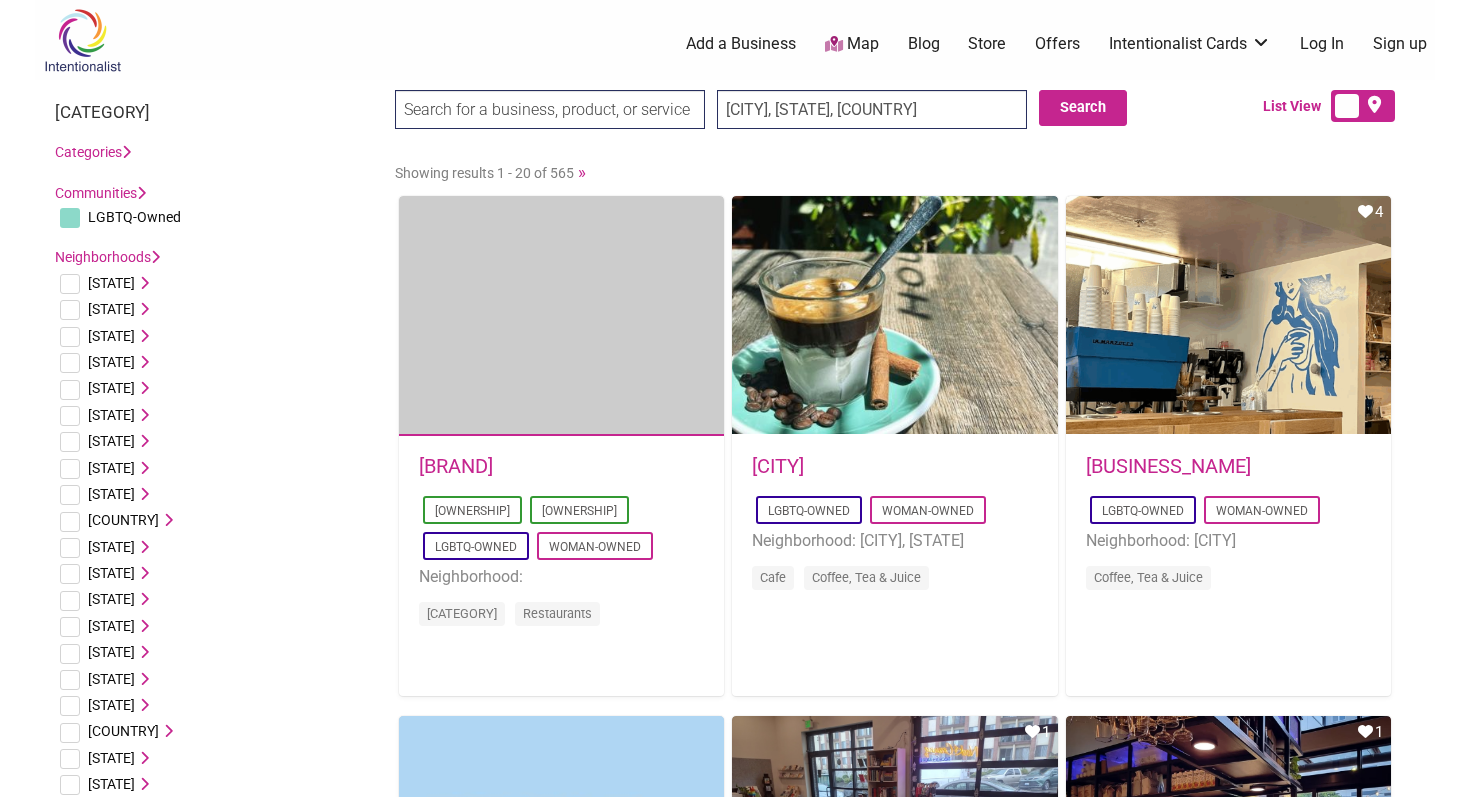 scroll, scrollTop: 0, scrollLeft: 0, axis: both 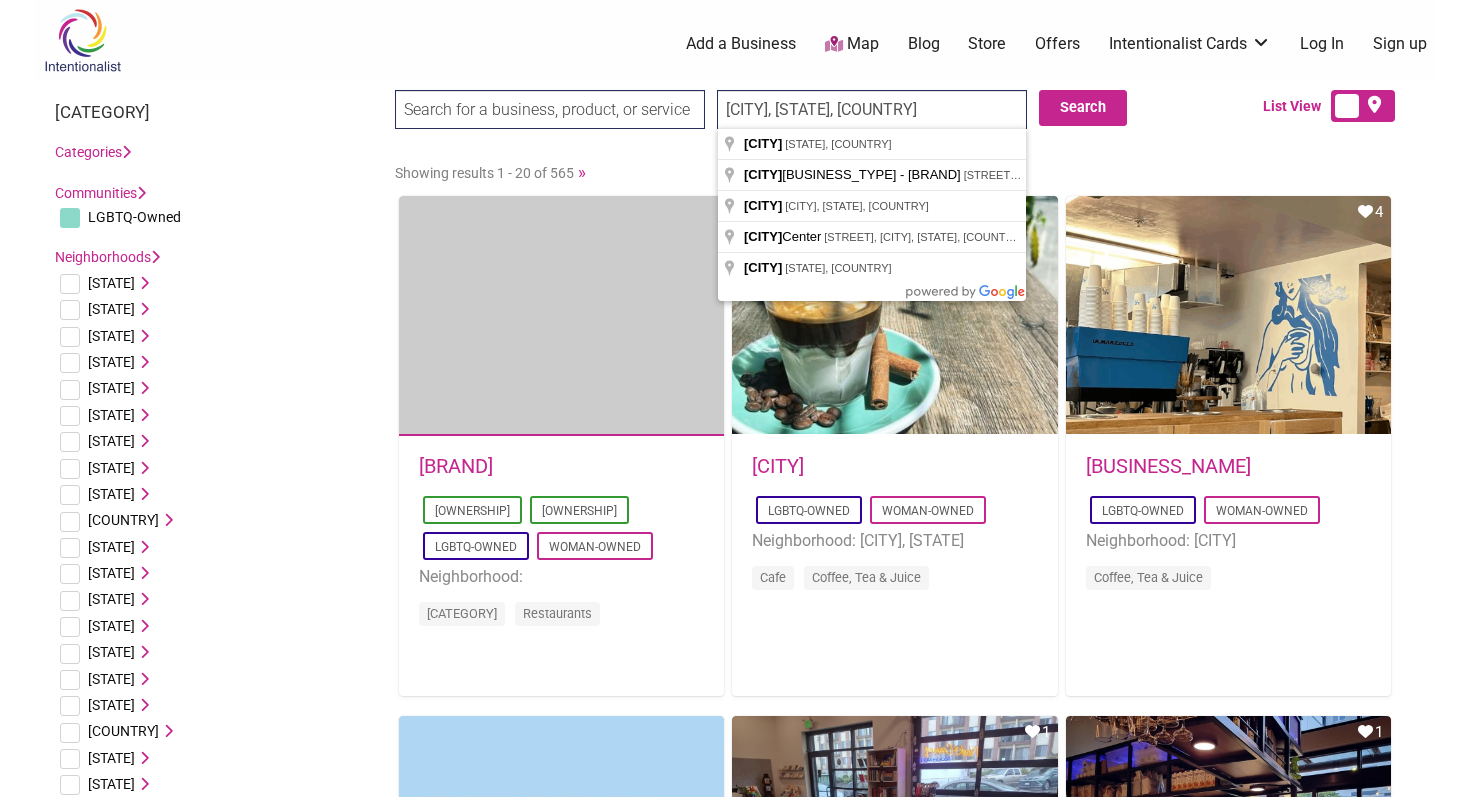 type on "[CITY], [STATE], [COUNTRY]" 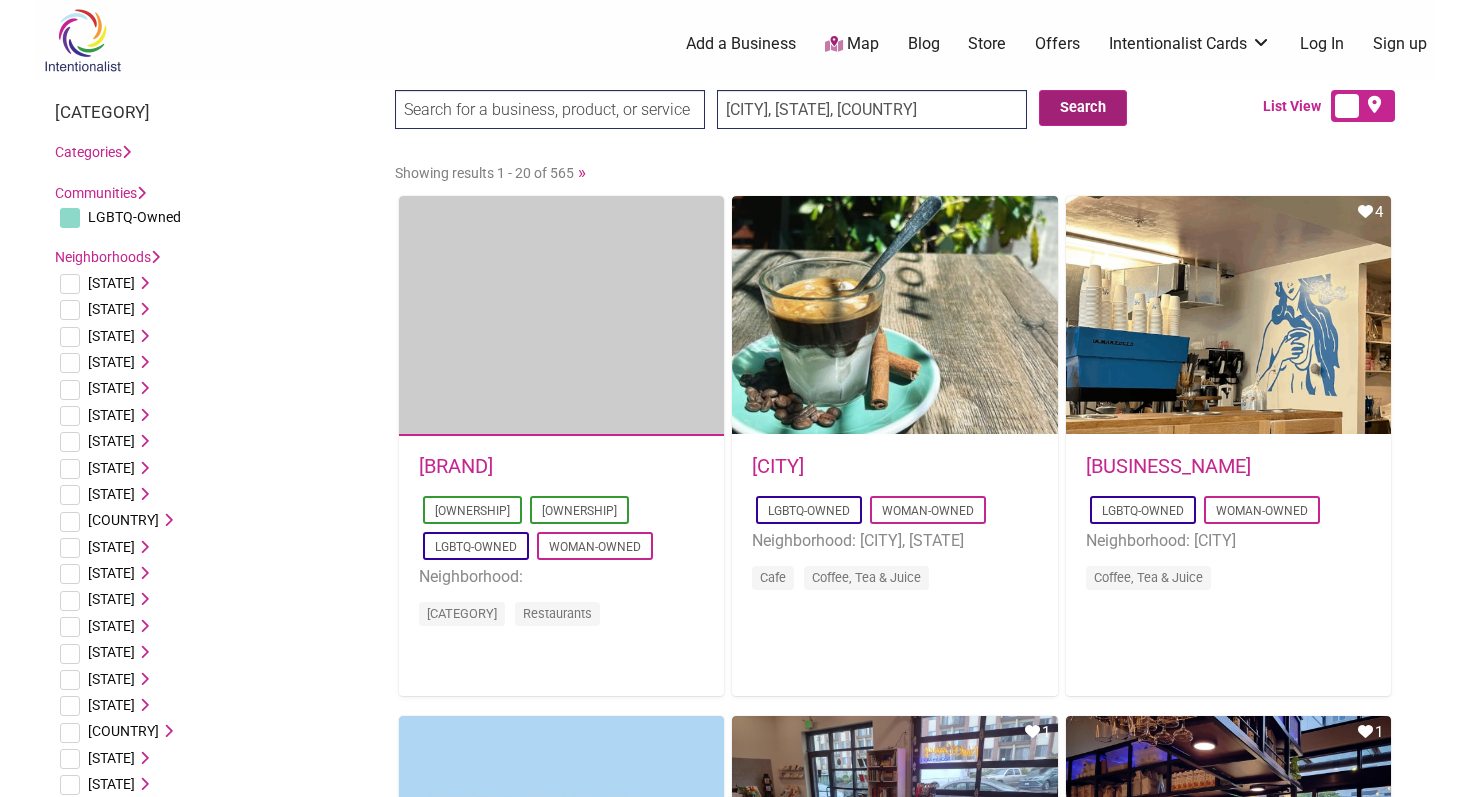 click on "Search" at bounding box center [1083, 108] 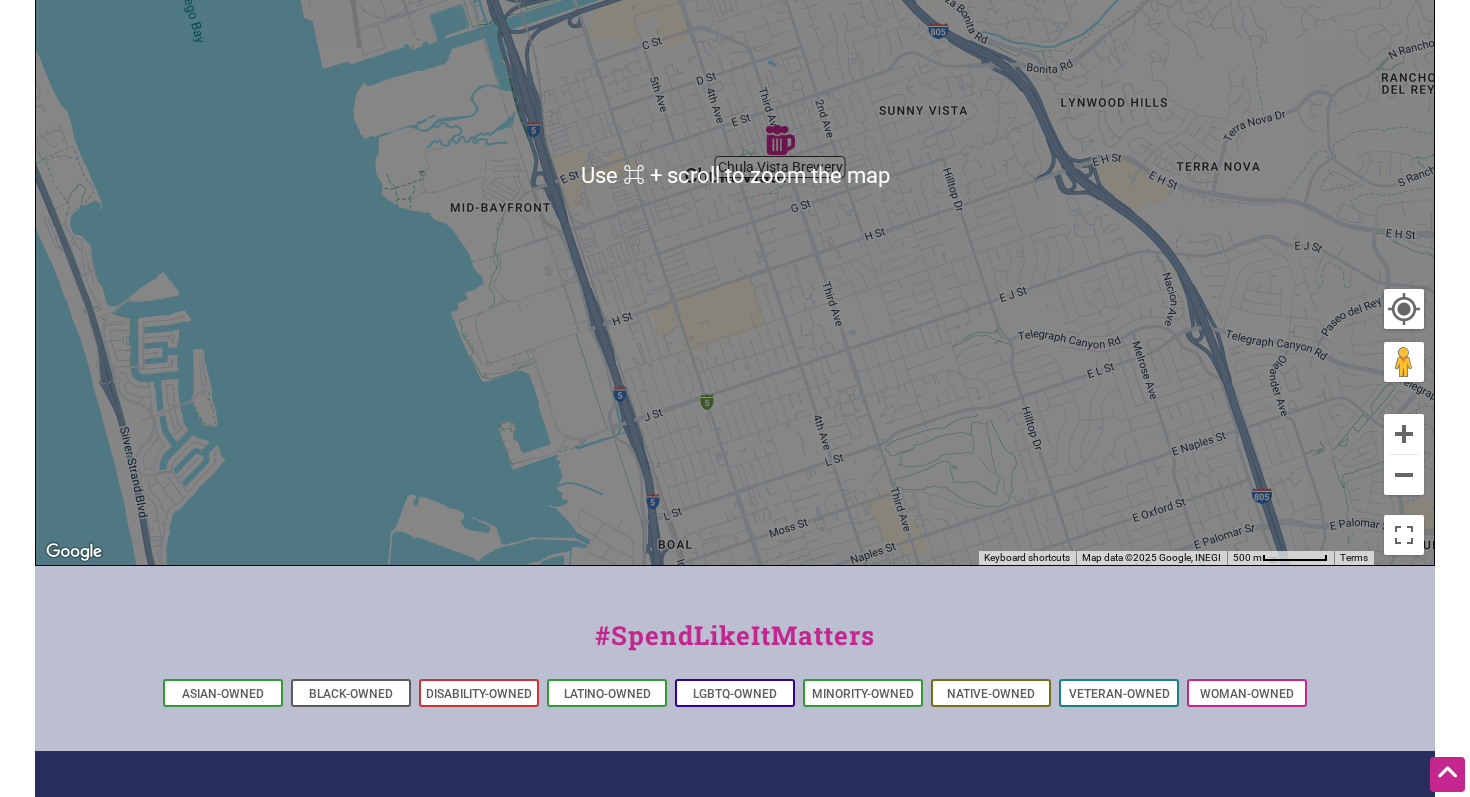 scroll, scrollTop: 312, scrollLeft: 0, axis: vertical 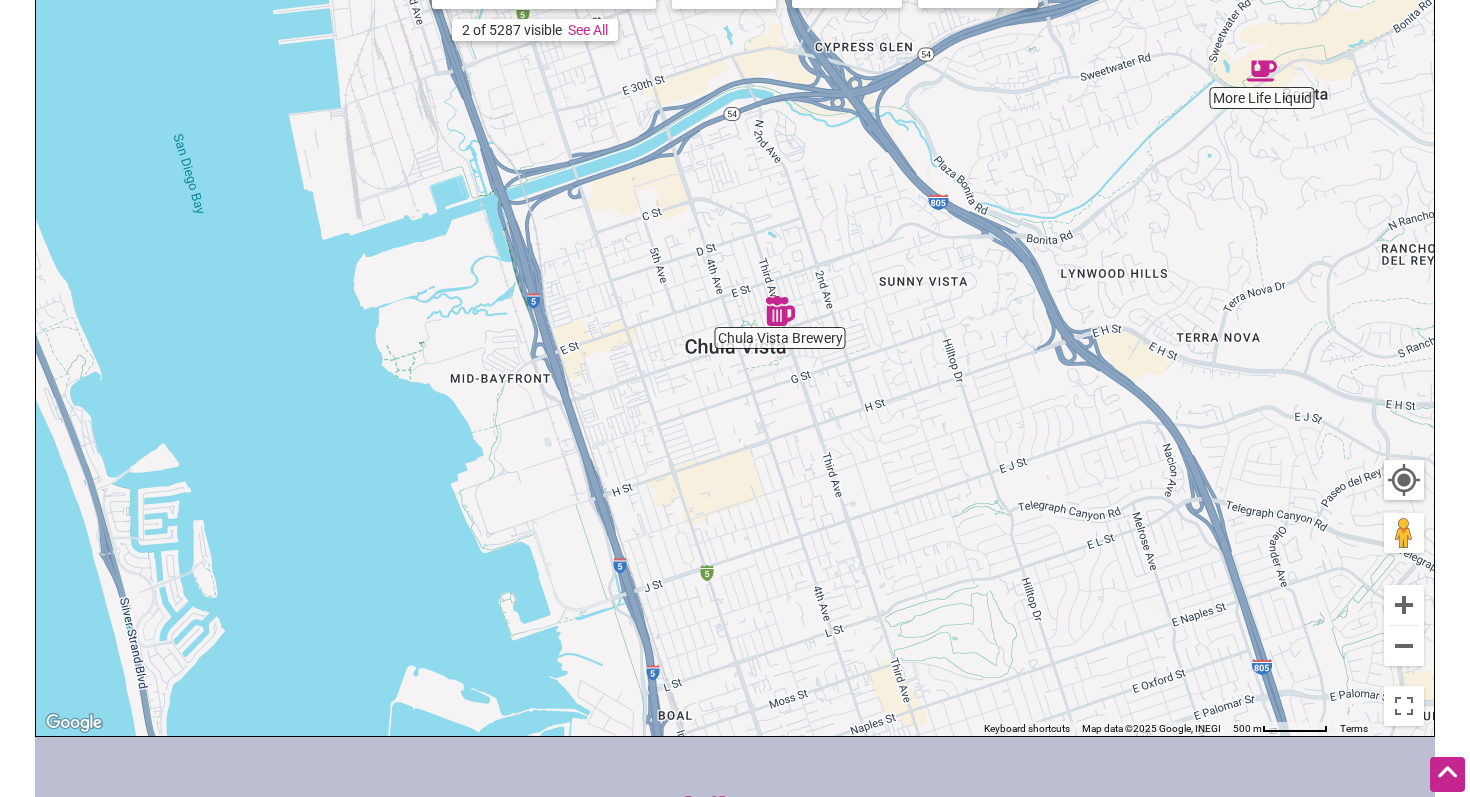 click at bounding box center (780, 311) 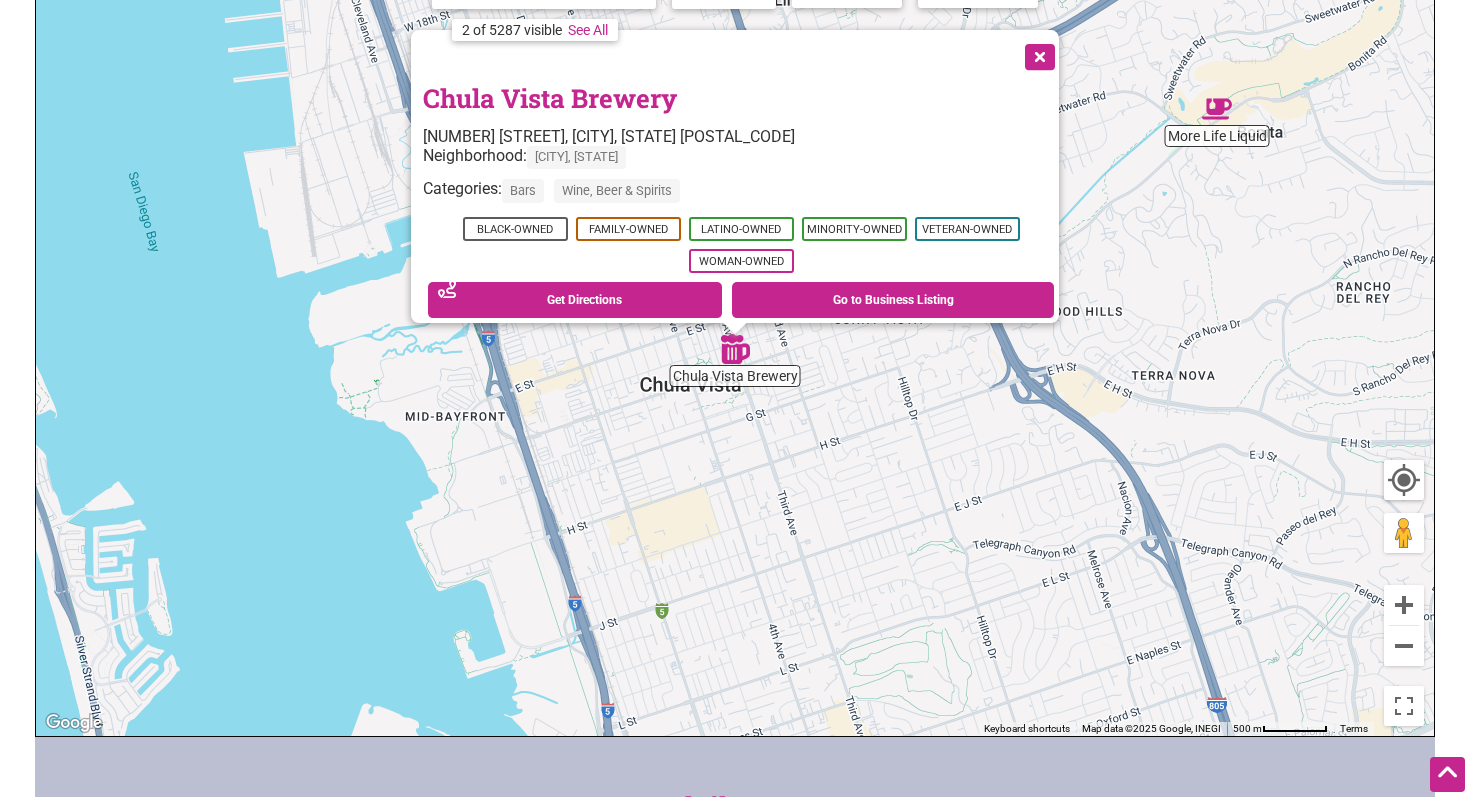 click at bounding box center (1038, 55) 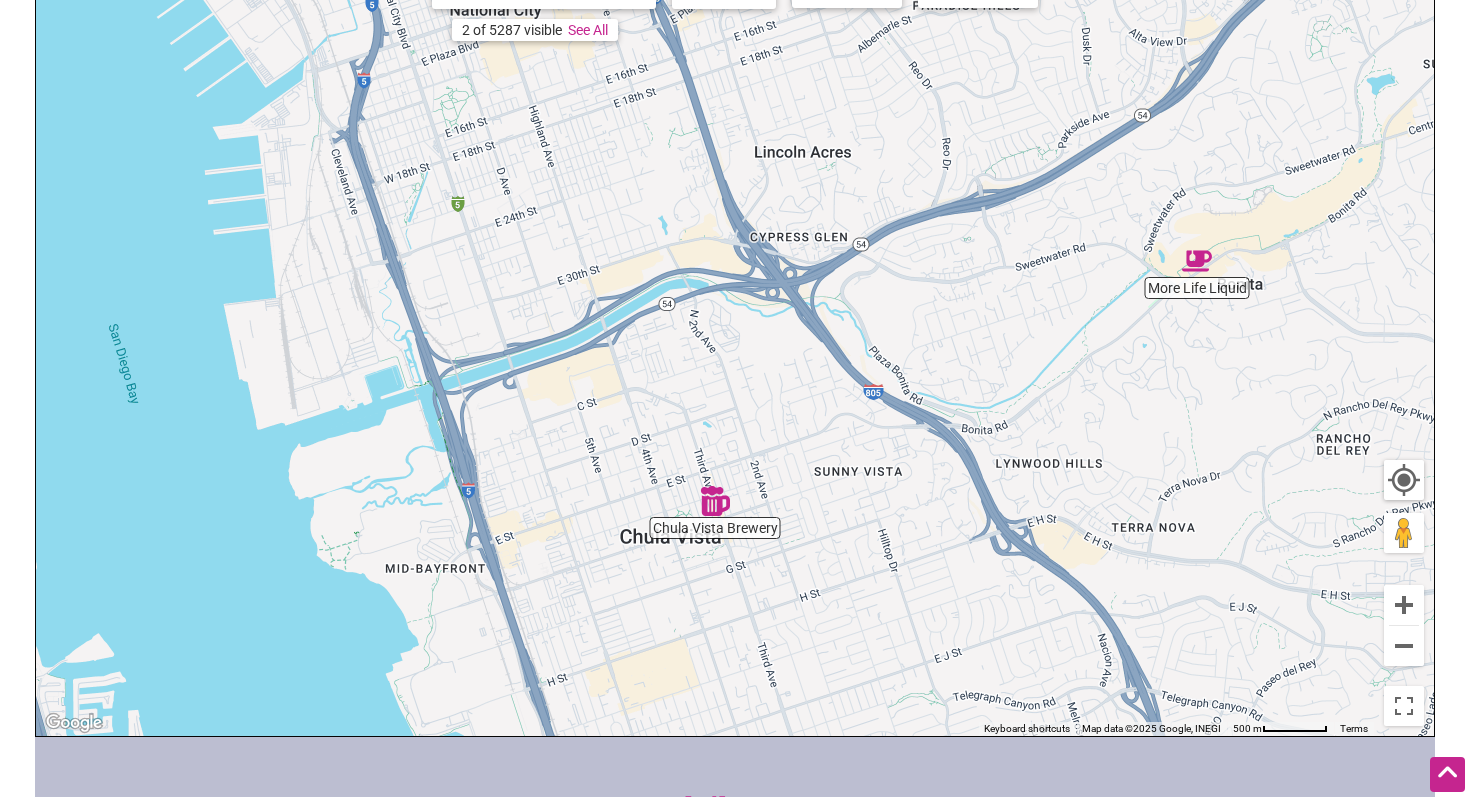 drag, startPoint x: 1092, startPoint y: 213, endPoint x: 1037, endPoint y: 430, distance: 223.86156 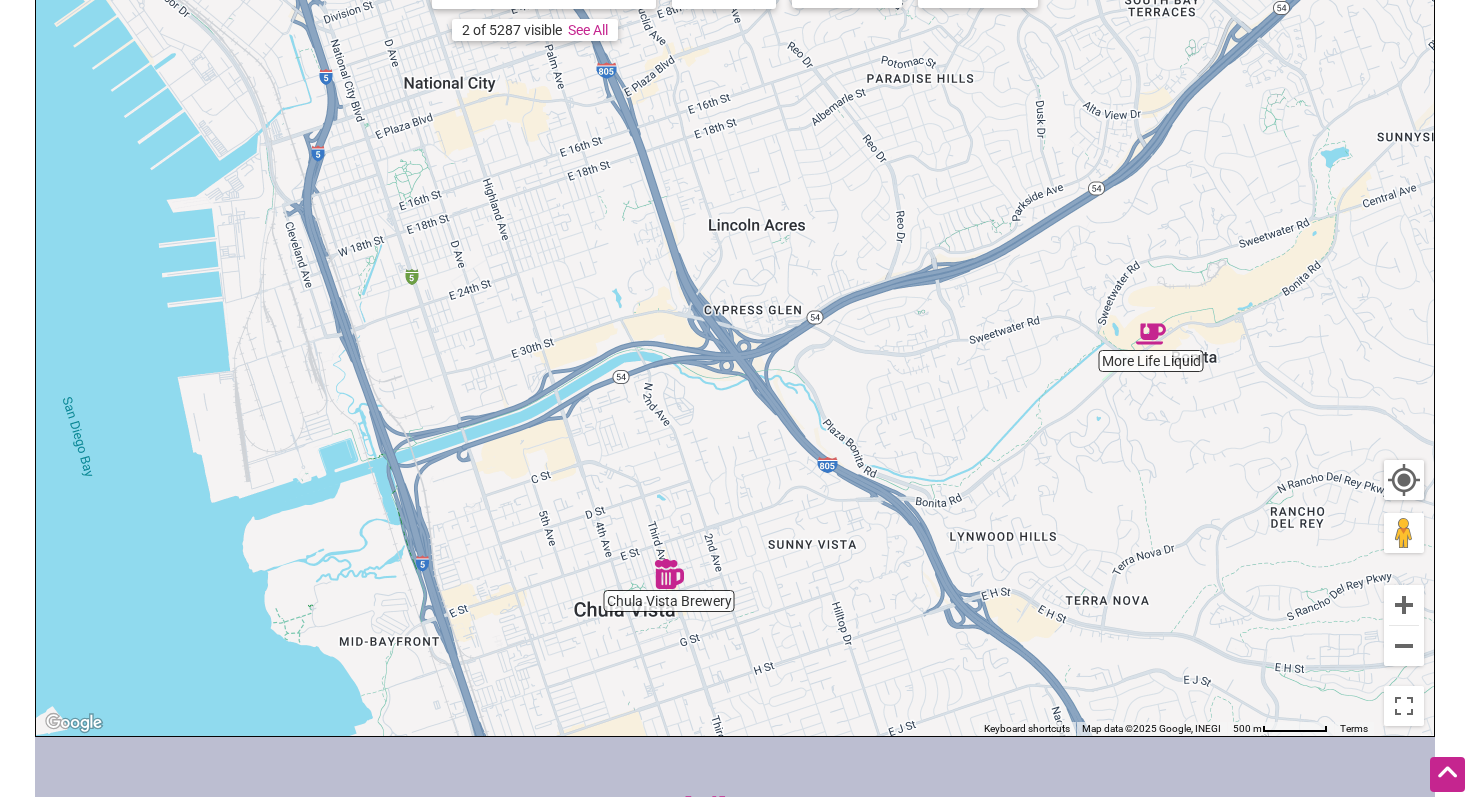 click at bounding box center [1151, 334] 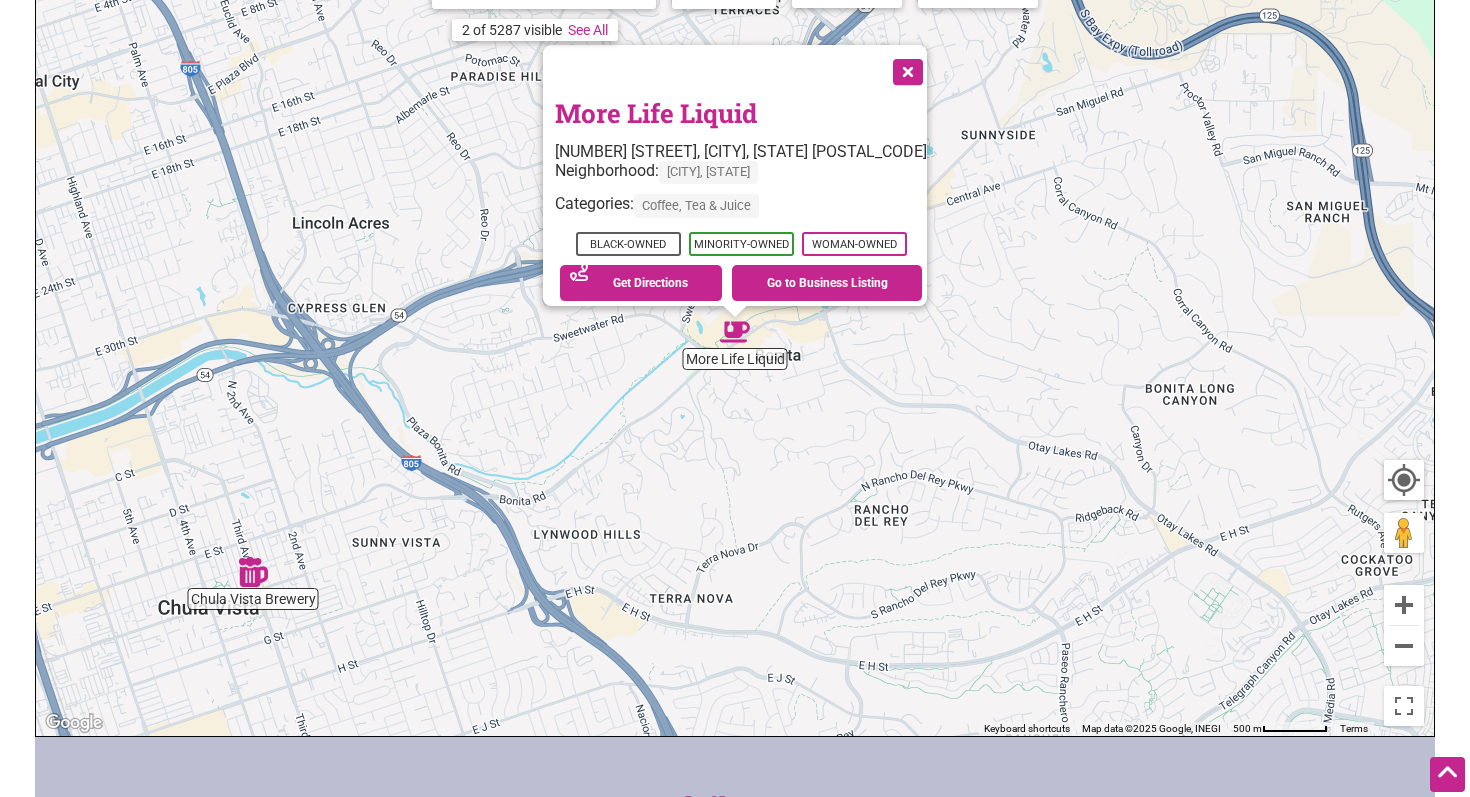 click at bounding box center [906, 70] 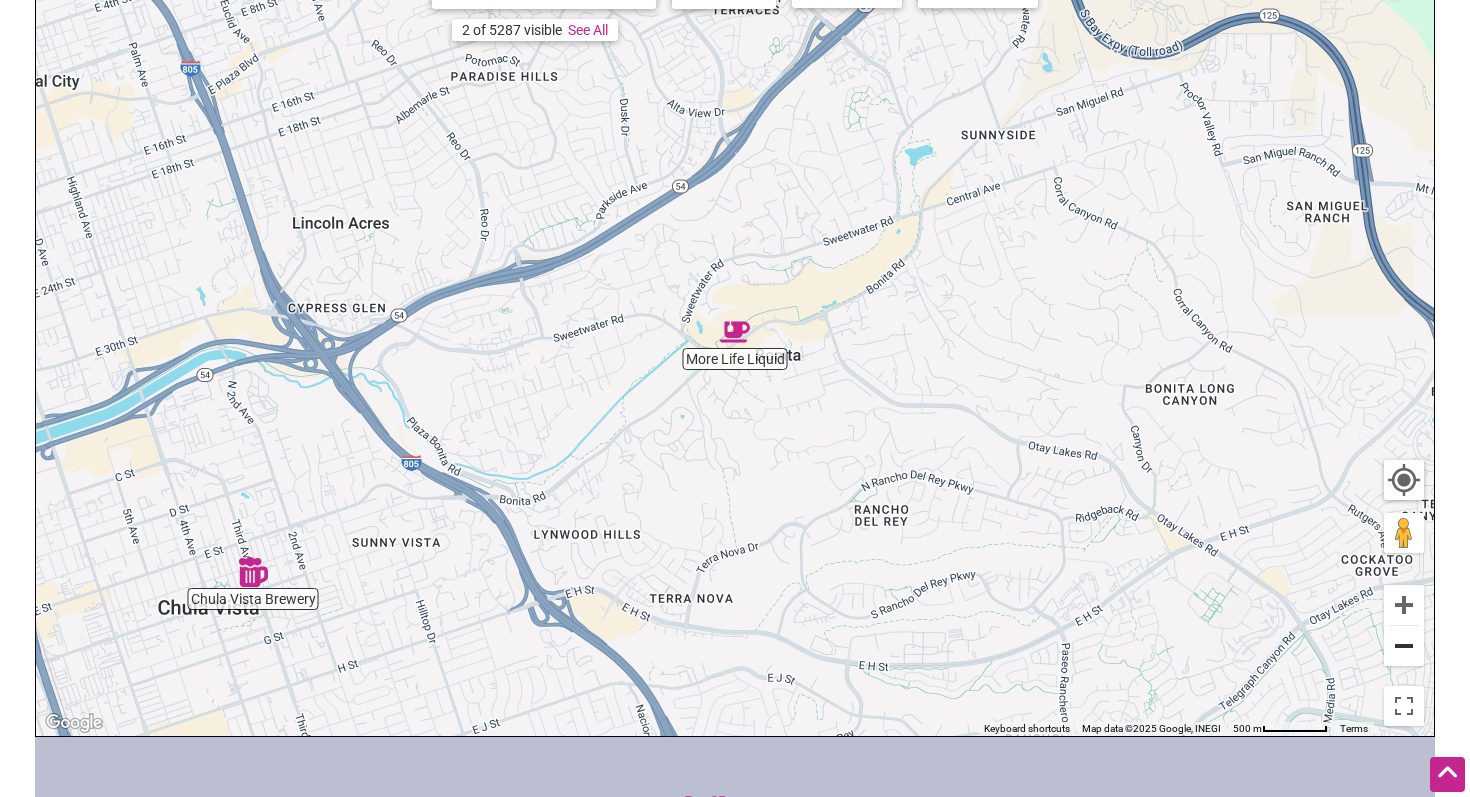 click at bounding box center (1404, 646) 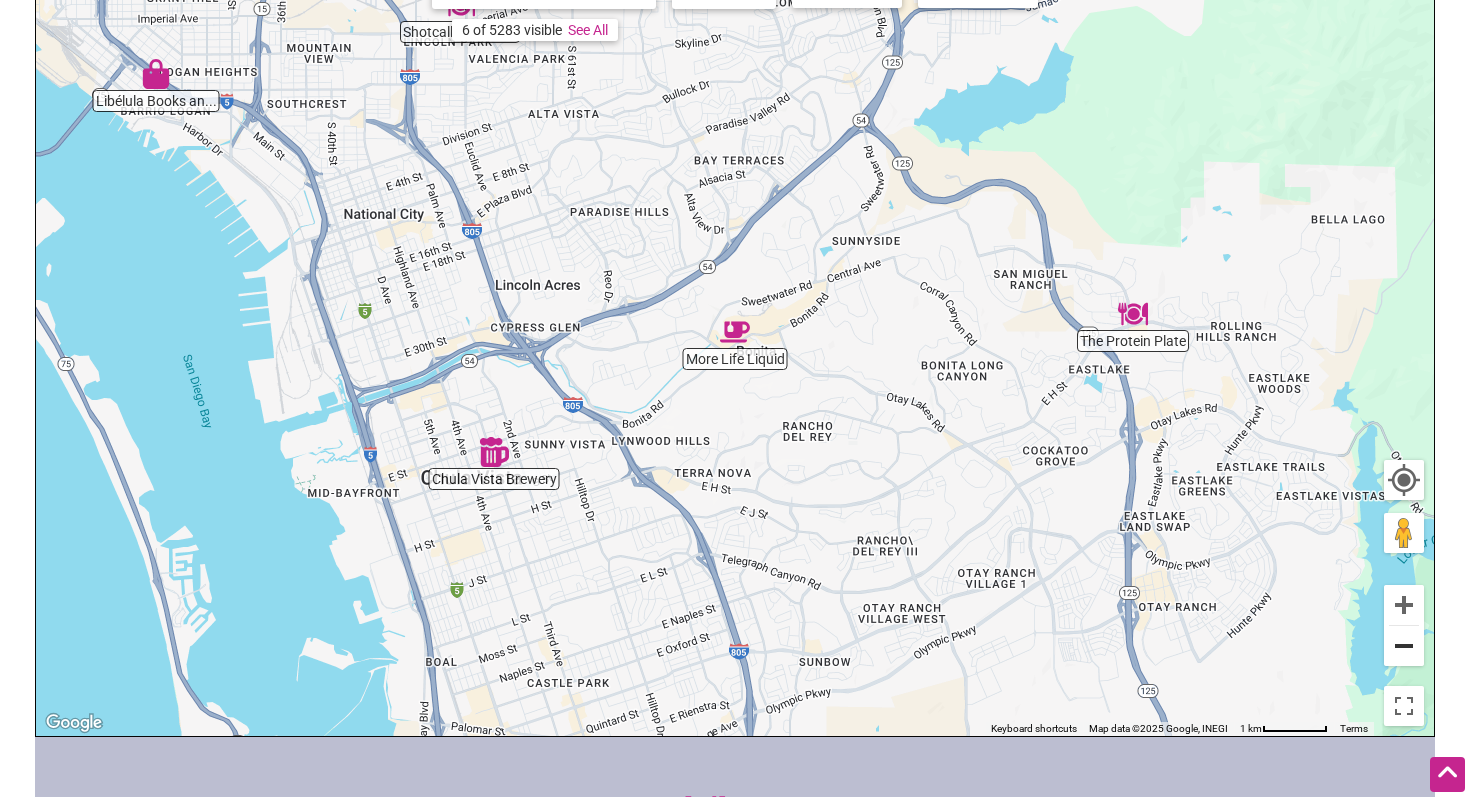 click at bounding box center [1404, 646] 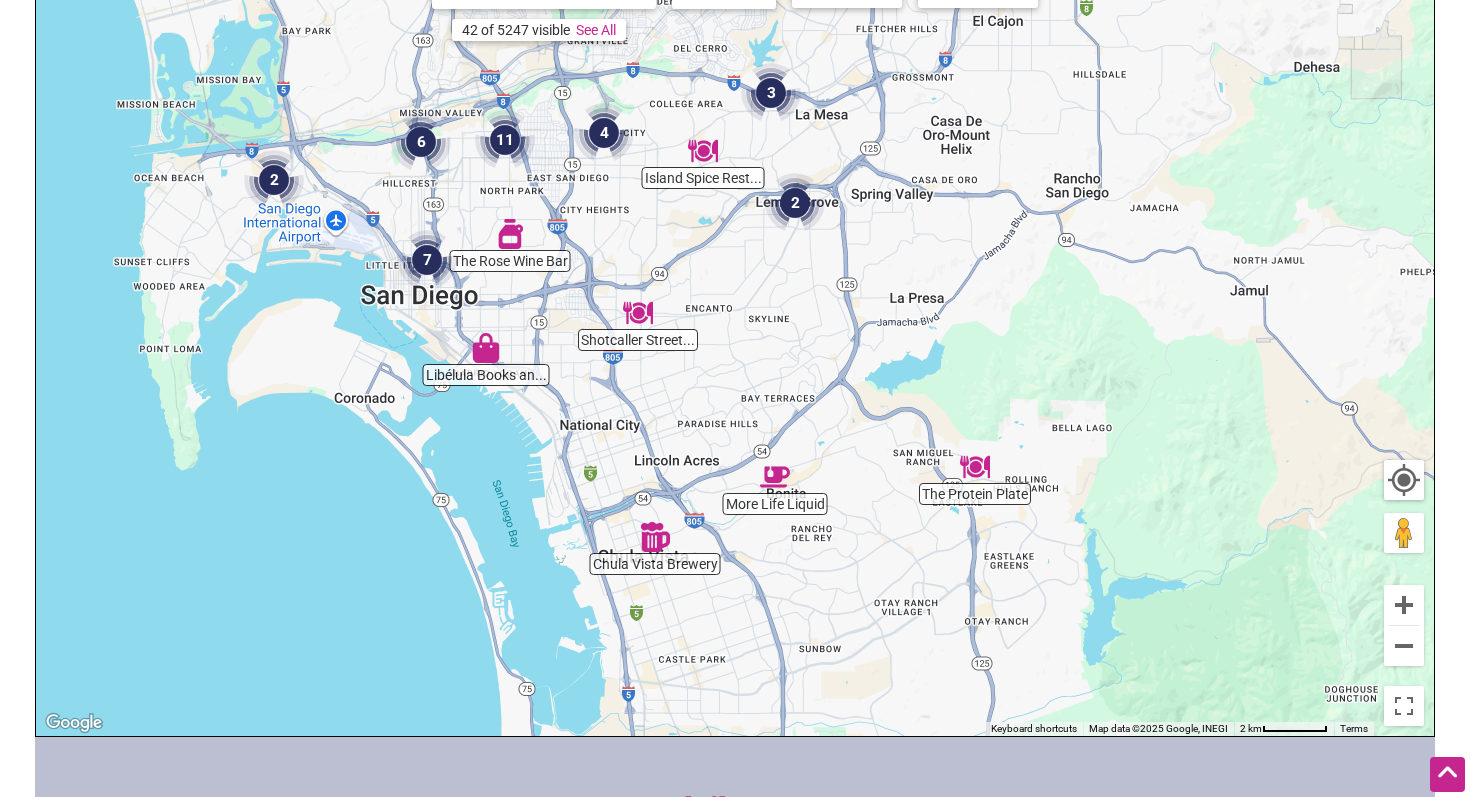 drag, startPoint x: 782, startPoint y: 205, endPoint x: 822, endPoint y: 356, distance: 156.20819 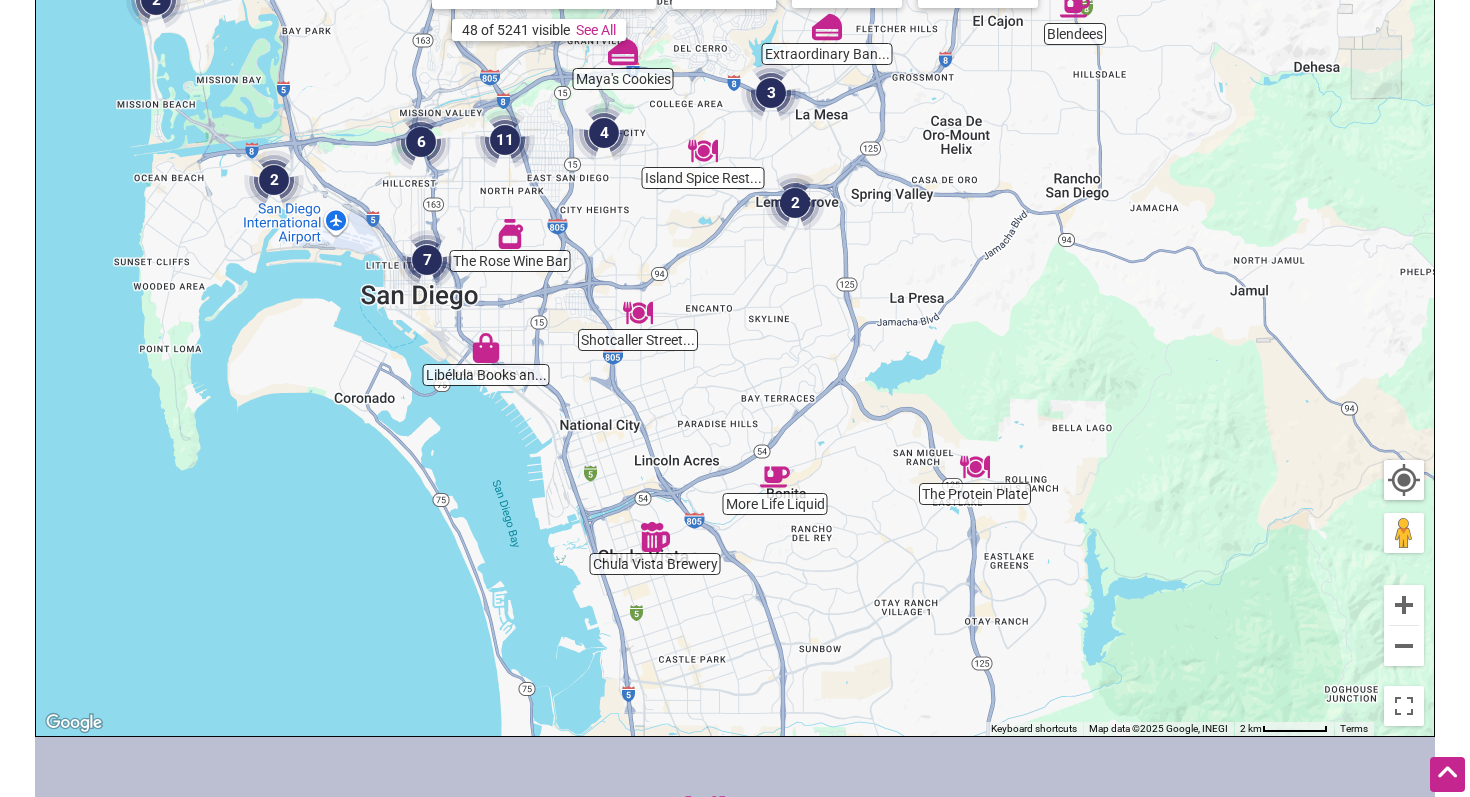 click at bounding box center (274, 180) 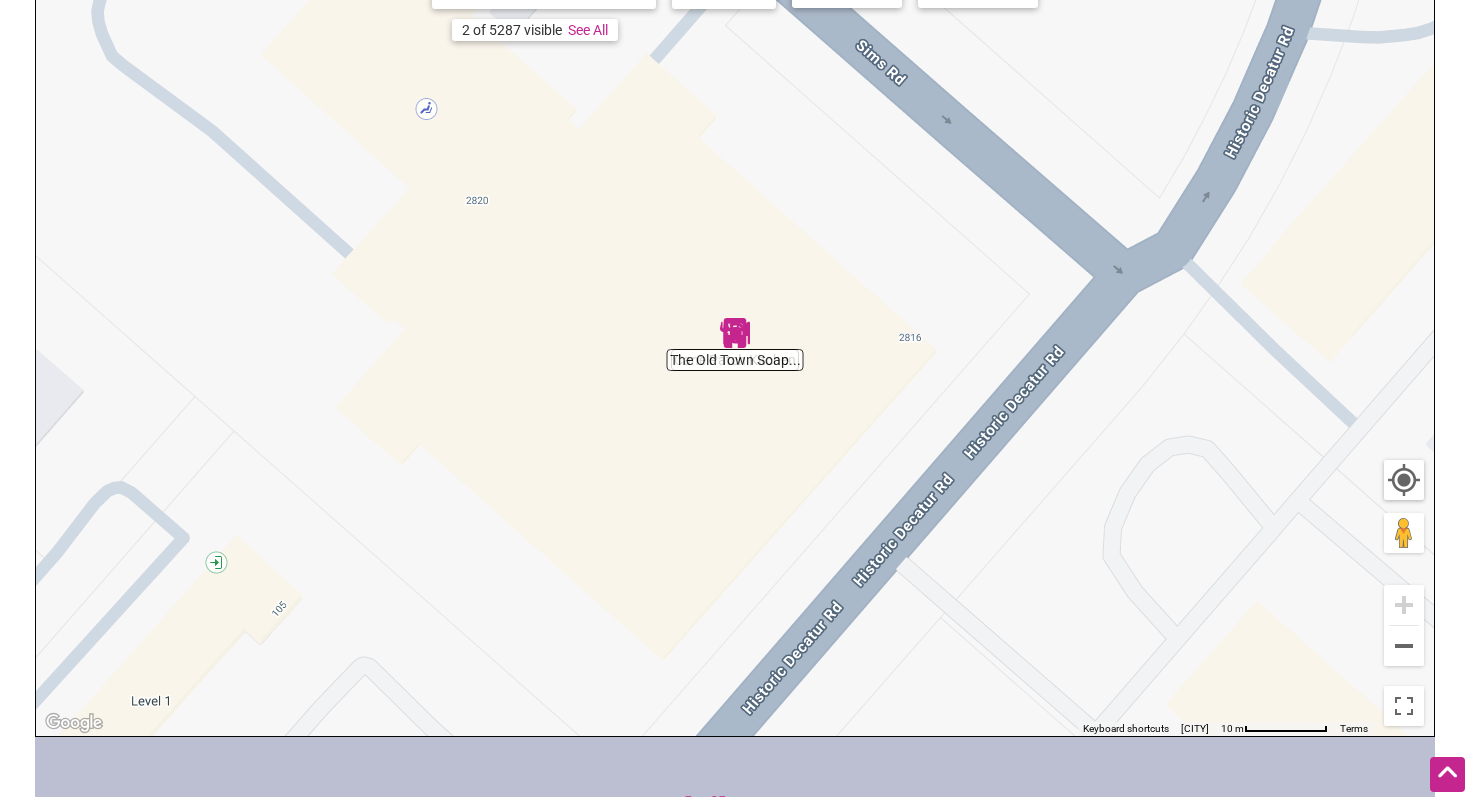 click at bounding box center (735, 333) 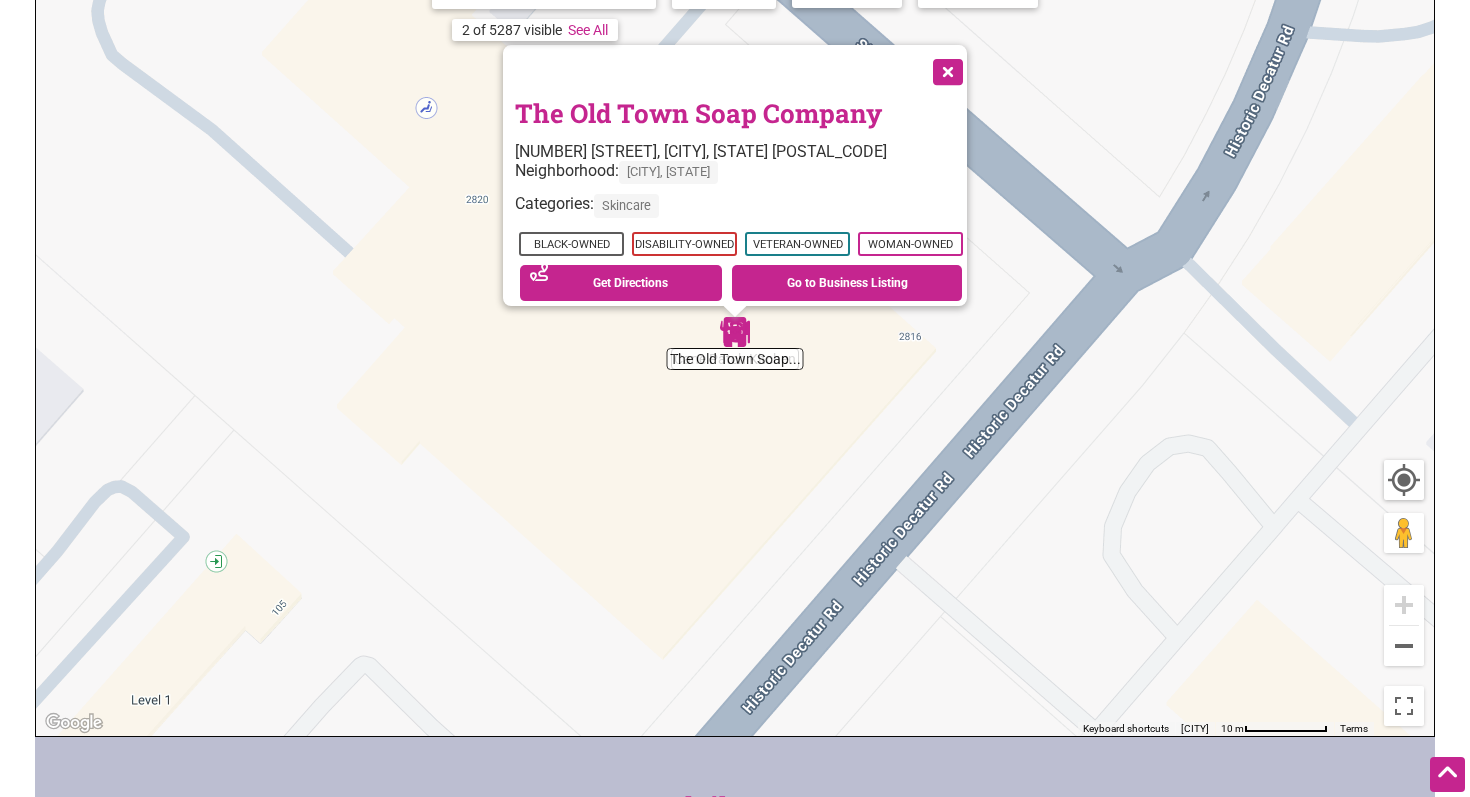 click at bounding box center (735, 332) 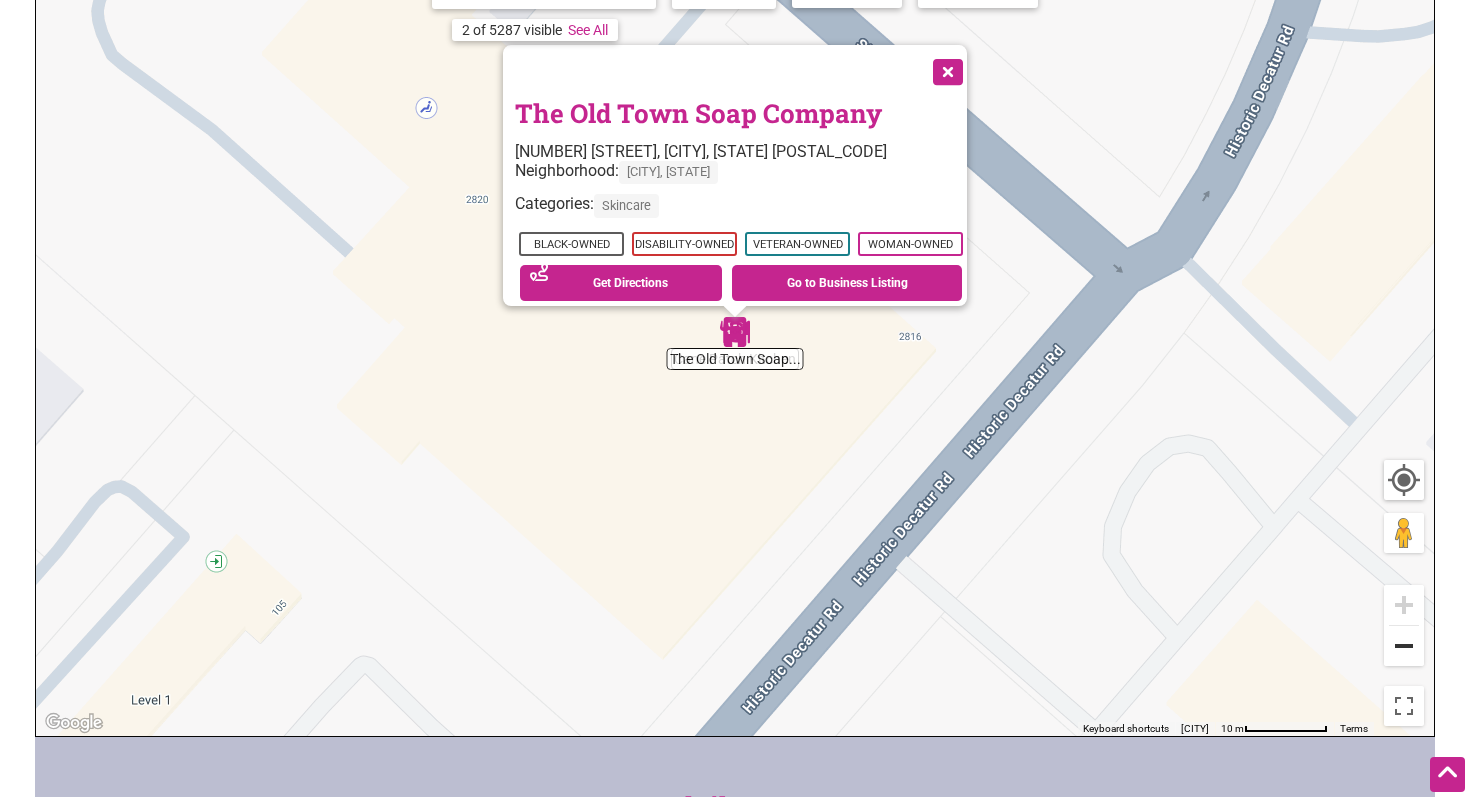 click at bounding box center [1404, 646] 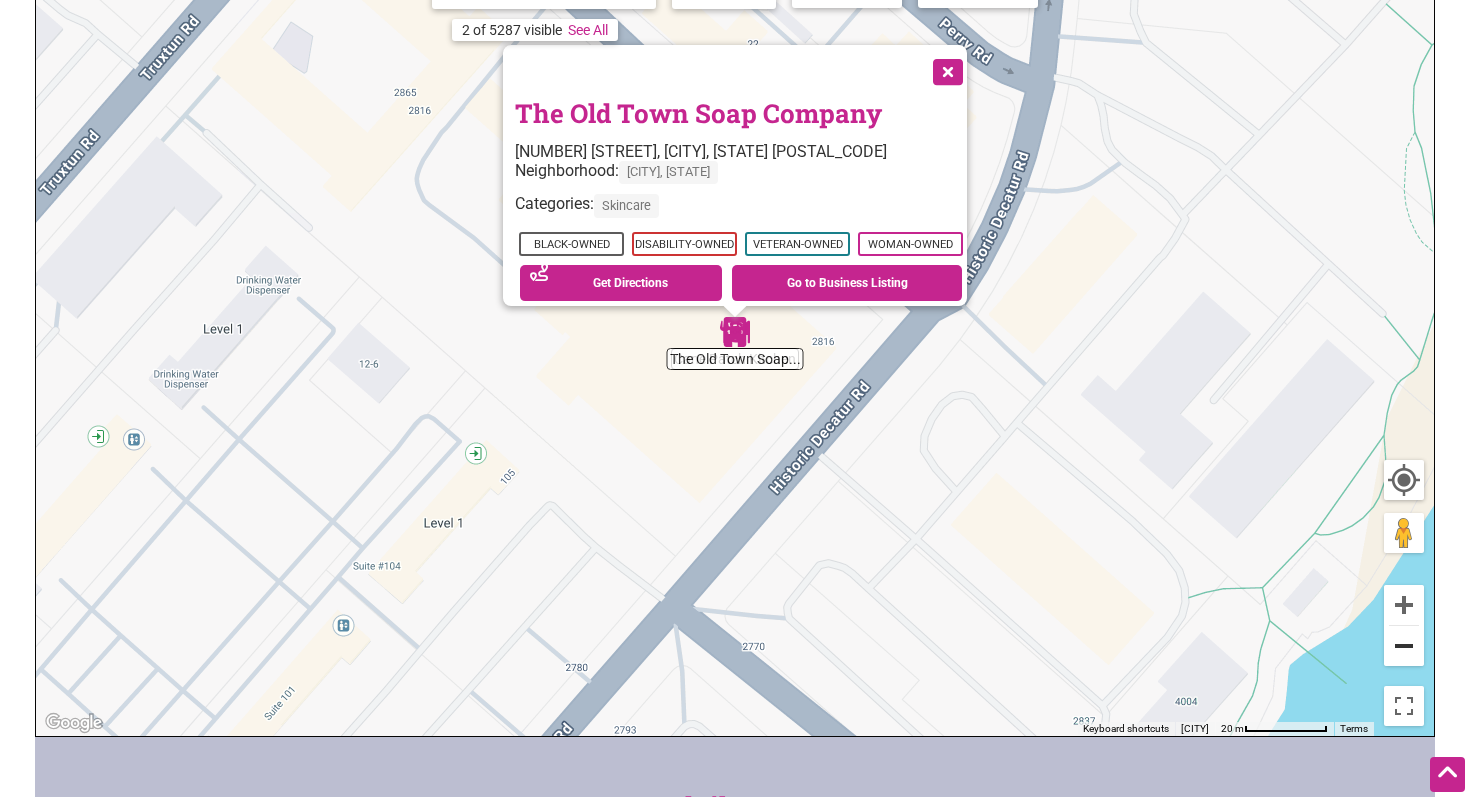 click at bounding box center (1404, 646) 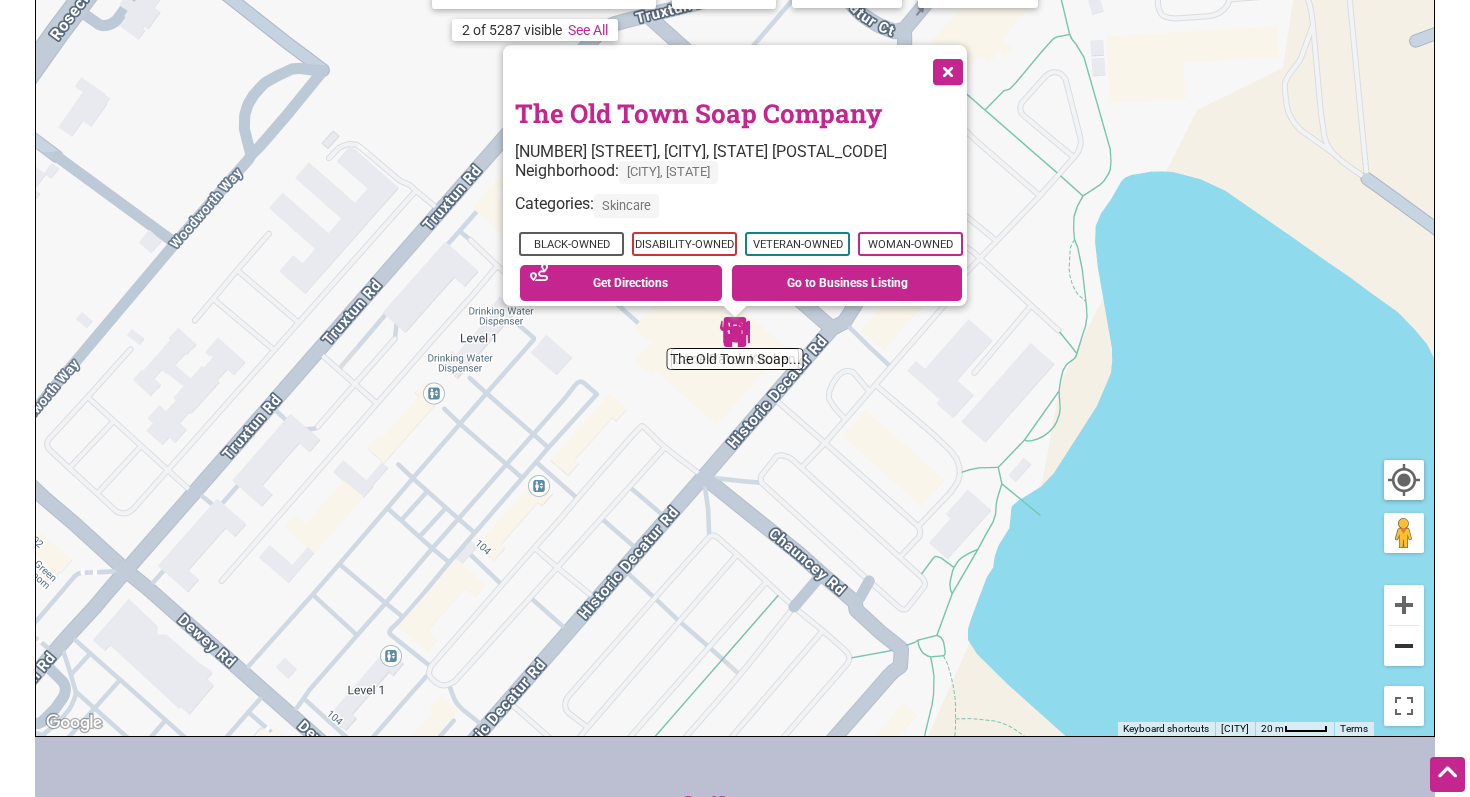 click at bounding box center [1404, 646] 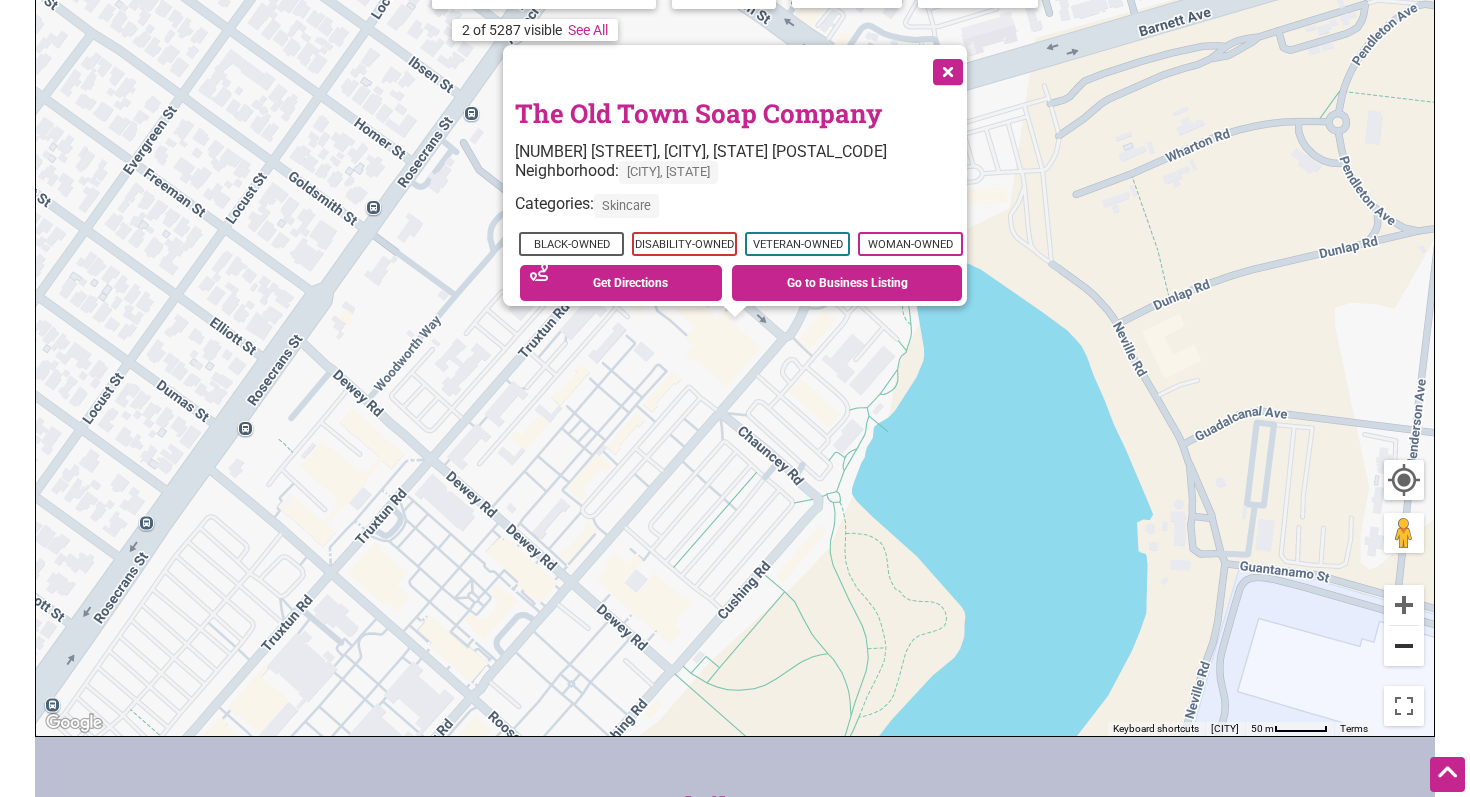 click at bounding box center [1404, 646] 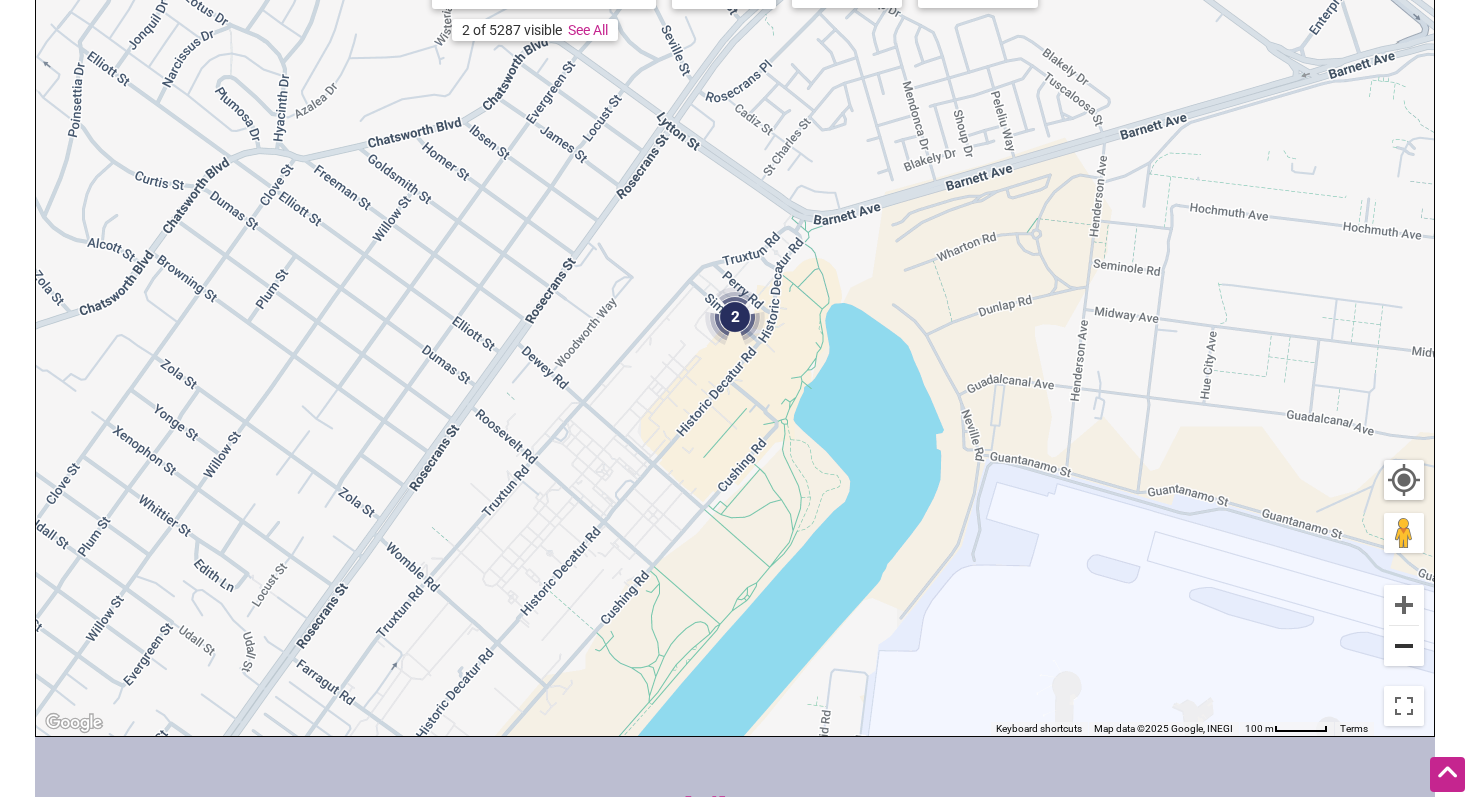 click at bounding box center (1404, 646) 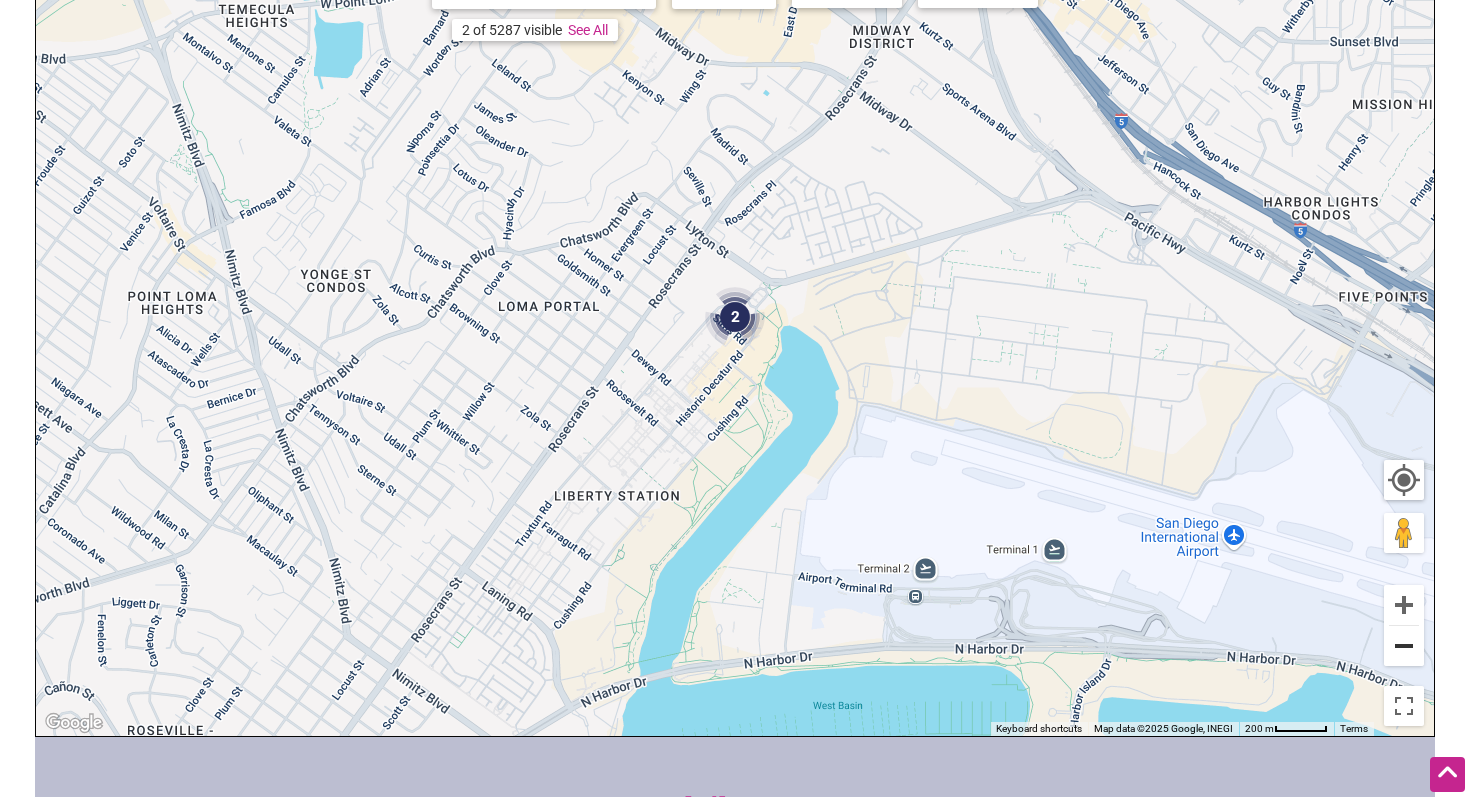 click at bounding box center (1404, 646) 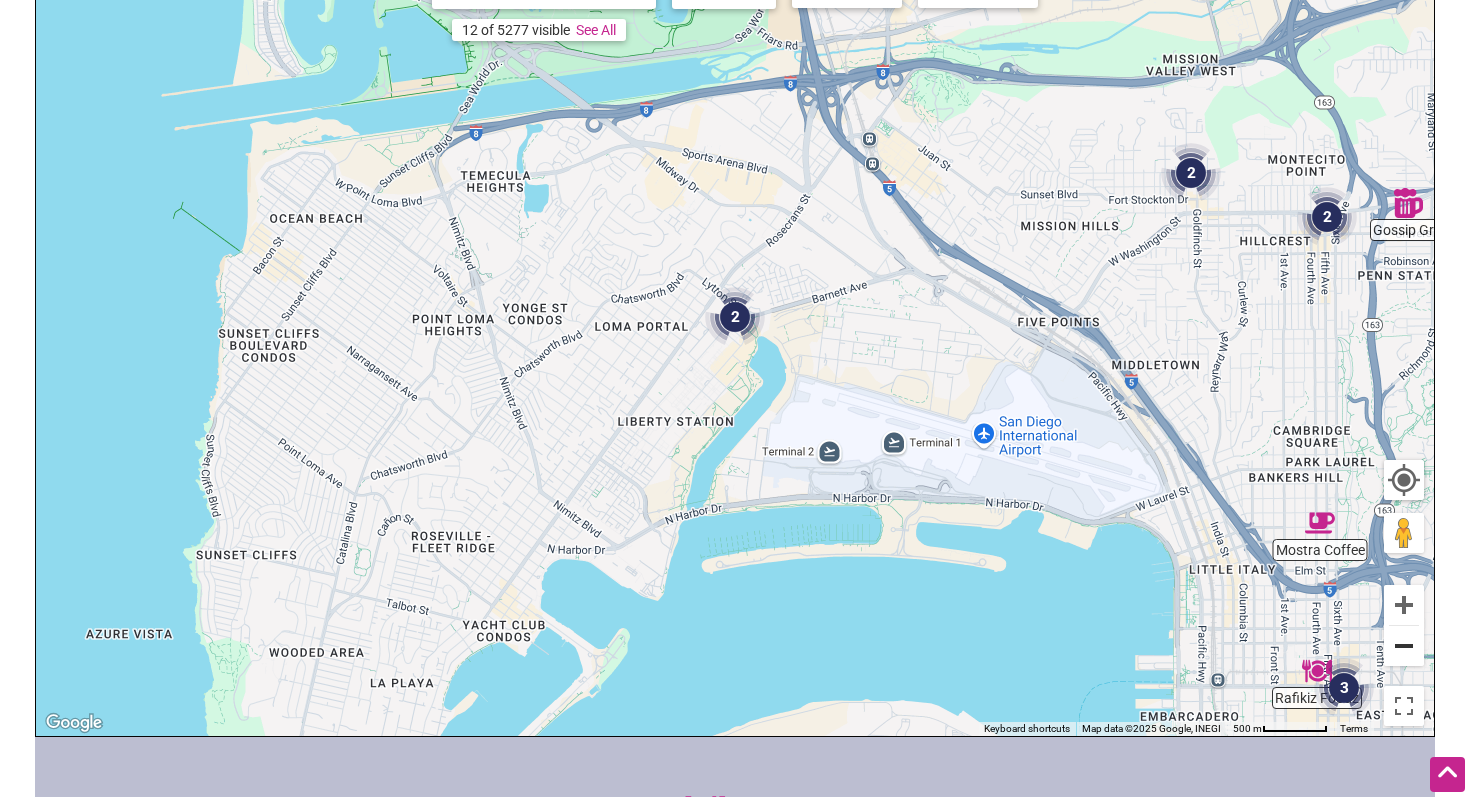 click at bounding box center [1404, 646] 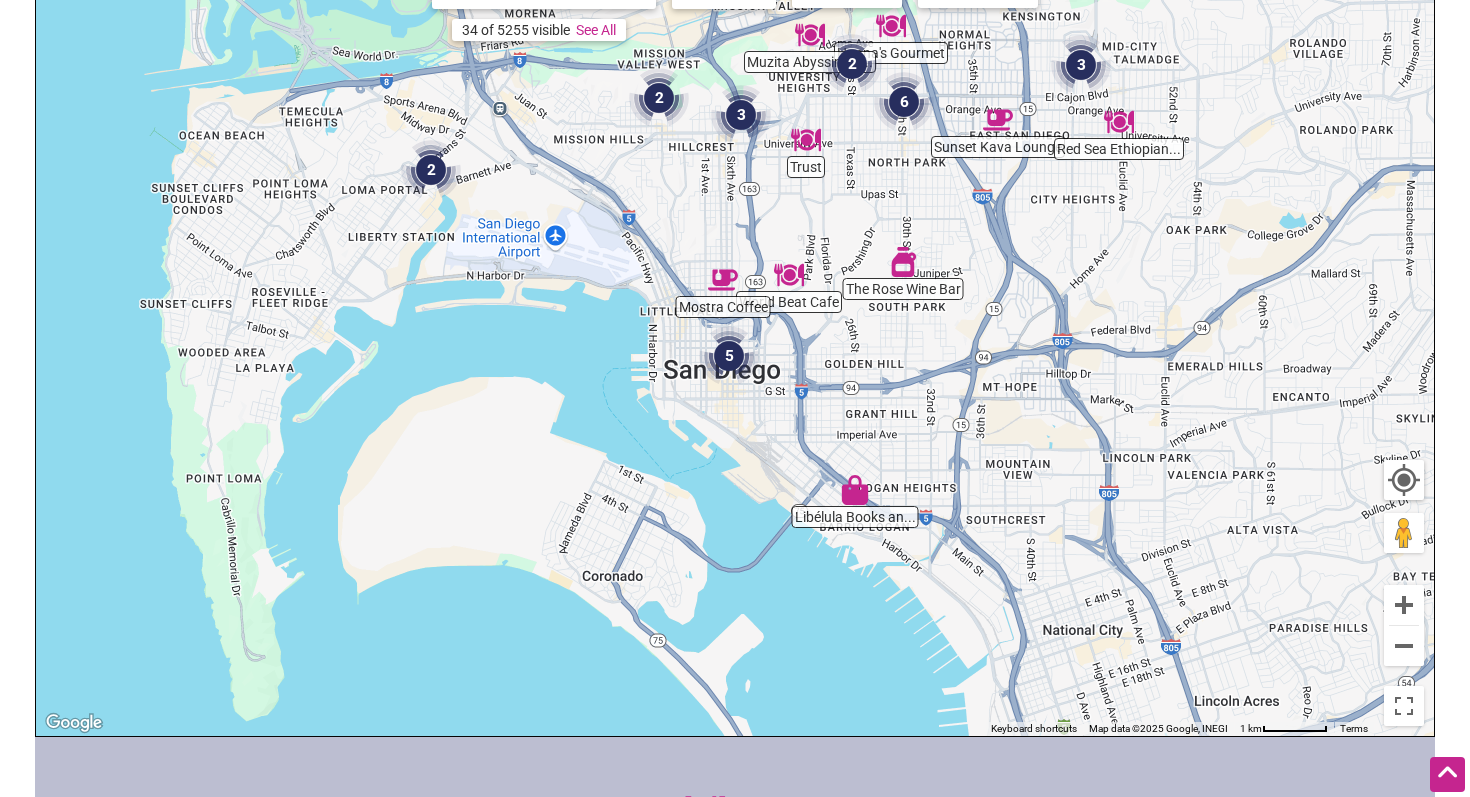 drag, startPoint x: 1116, startPoint y: 337, endPoint x: 805, endPoint y: 190, distance: 343.99127 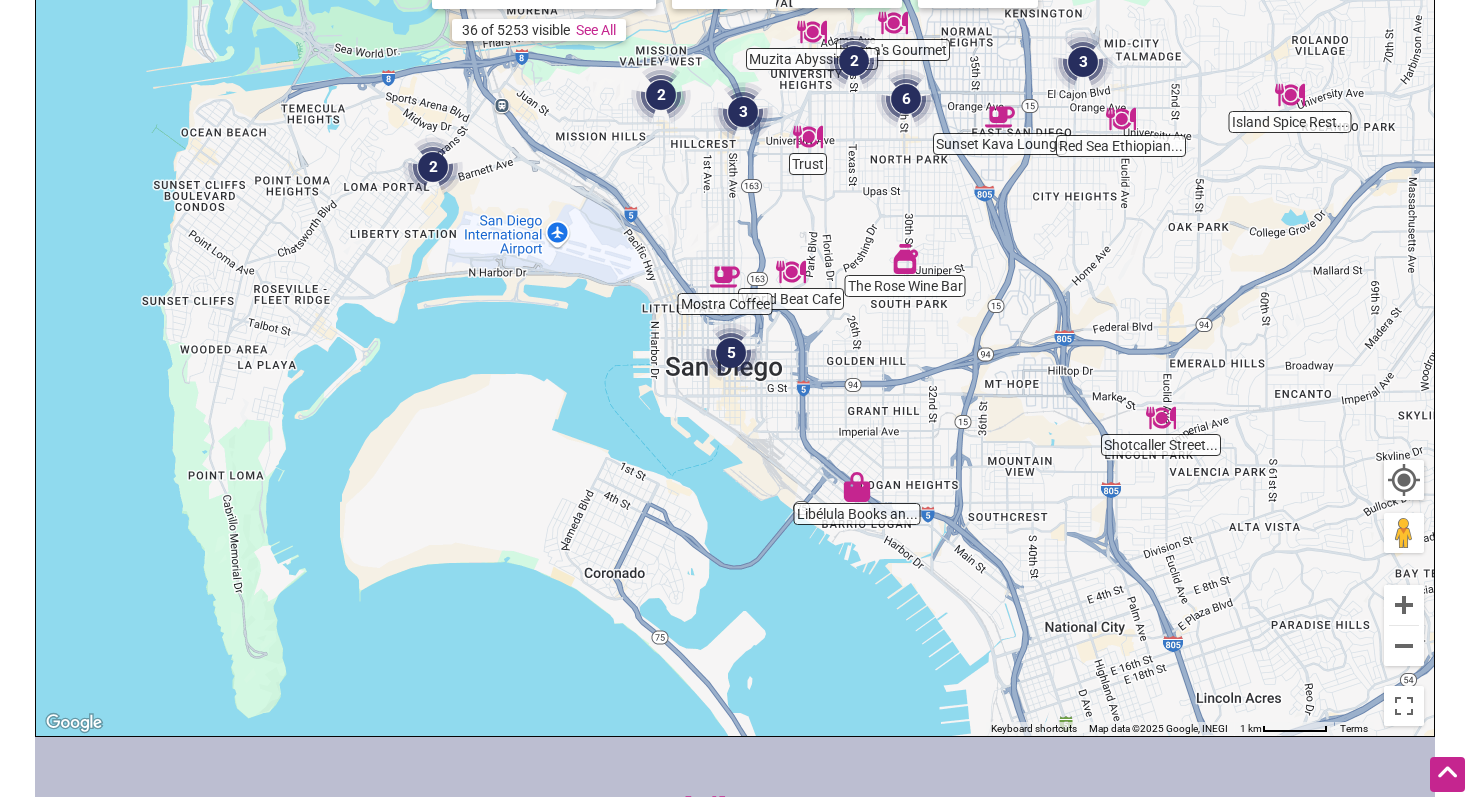 click at bounding box center [857, 487] 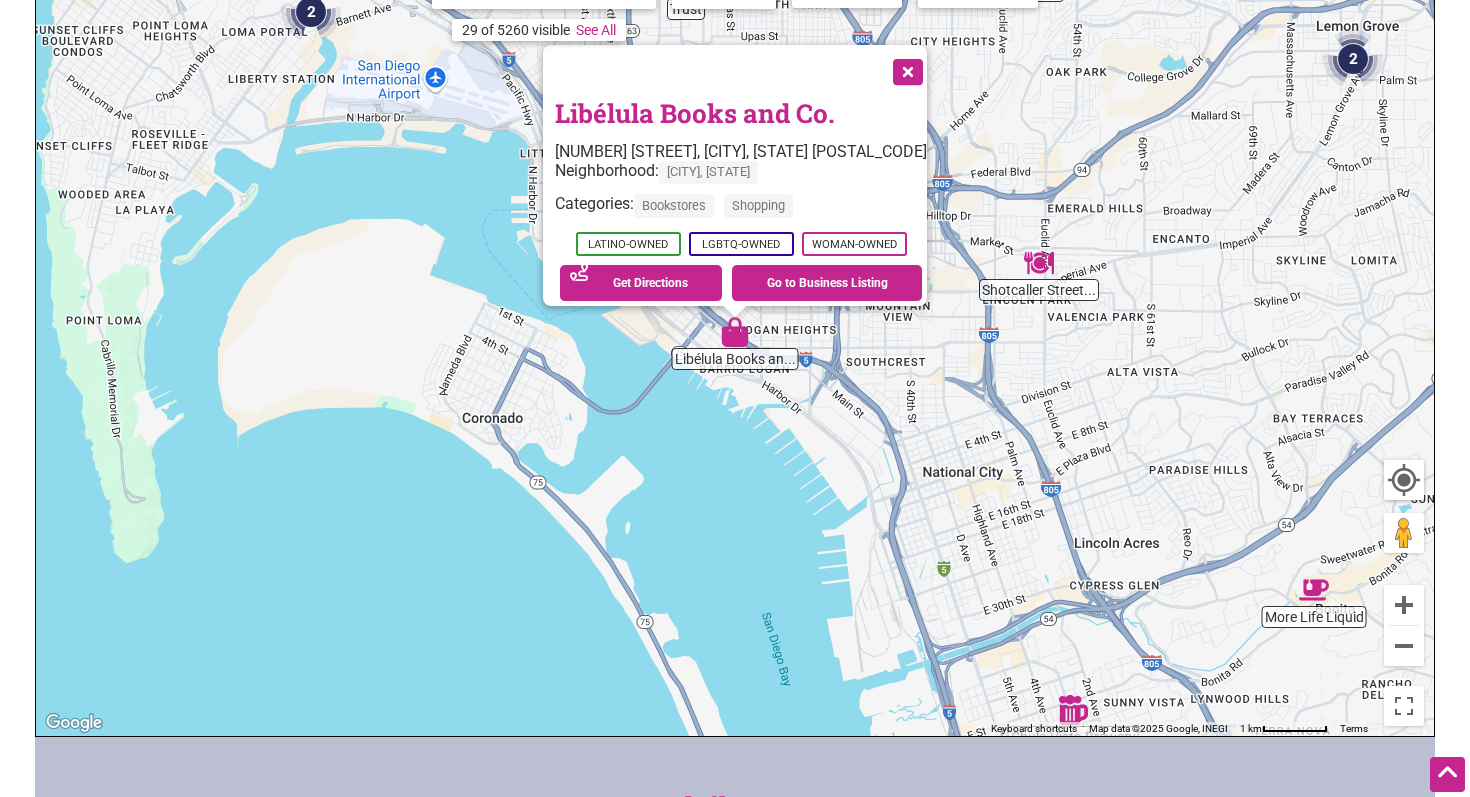 click at bounding box center [906, 70] 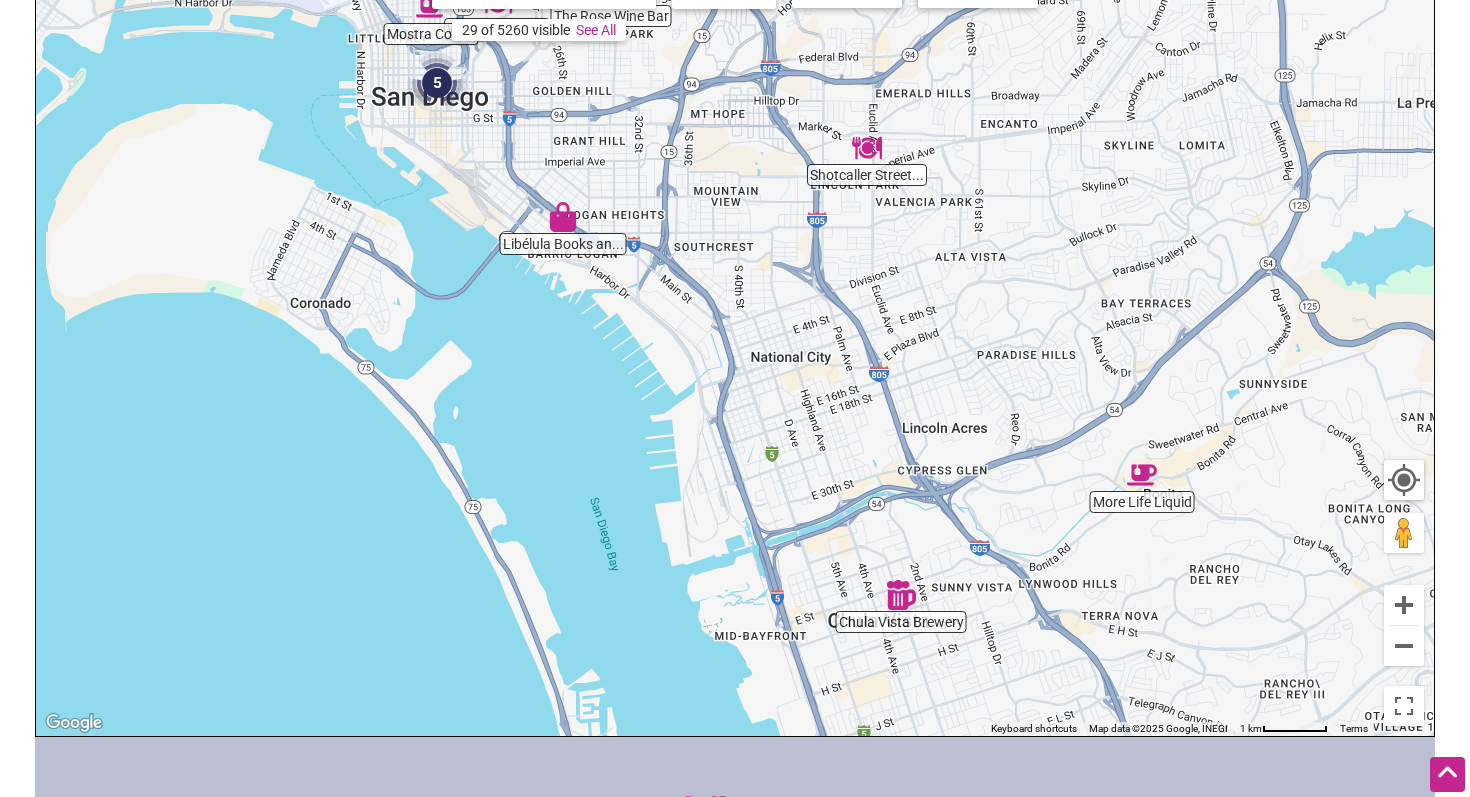 drag, startPoint x: 961, startPoint y: 265, endPoint x: 782, endPoint y: 147, distance: 214.3945 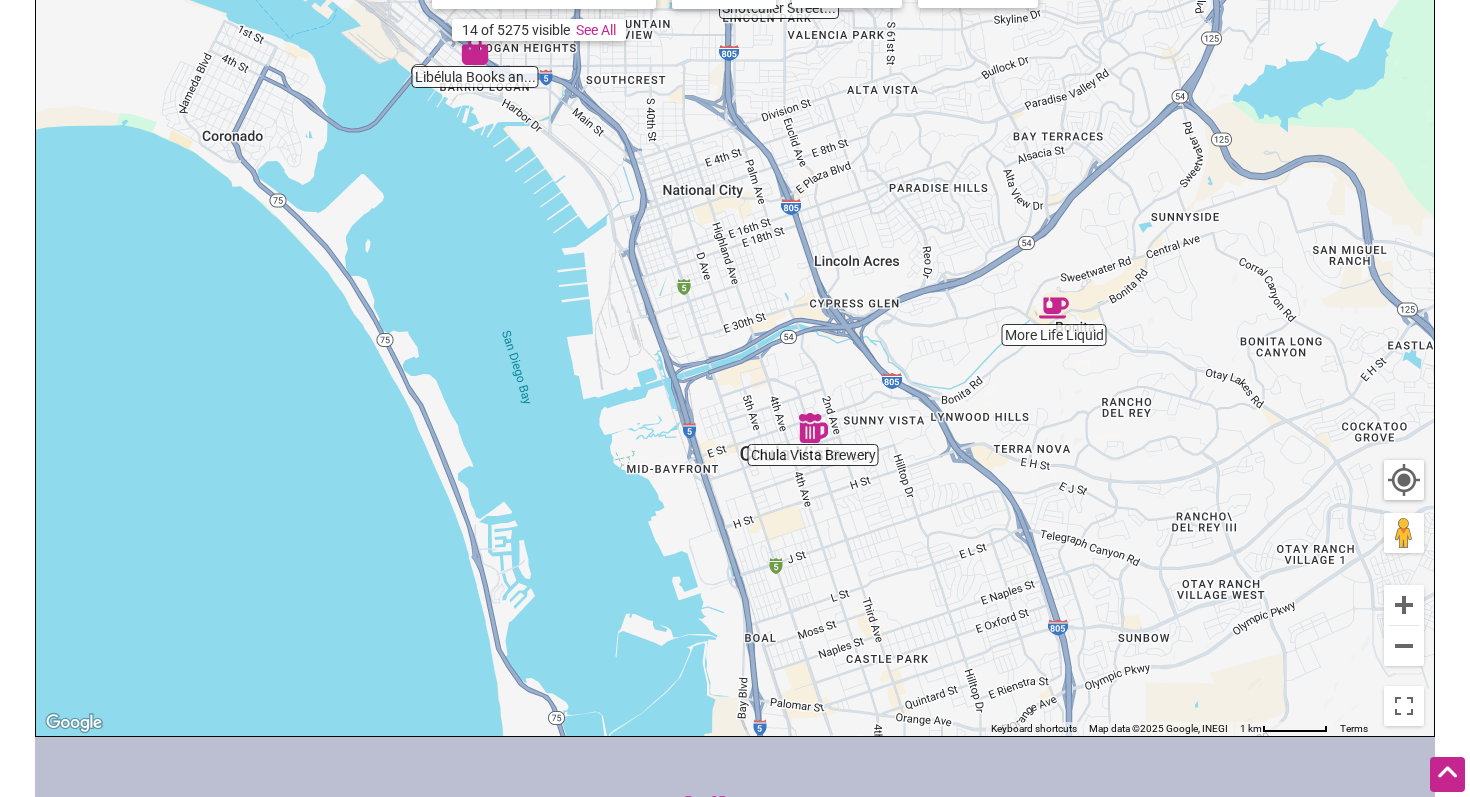drag, startPoint x: 983, startPoint y: 454, endPoint x: 876, endPoint y: 277, distance: 206.82843 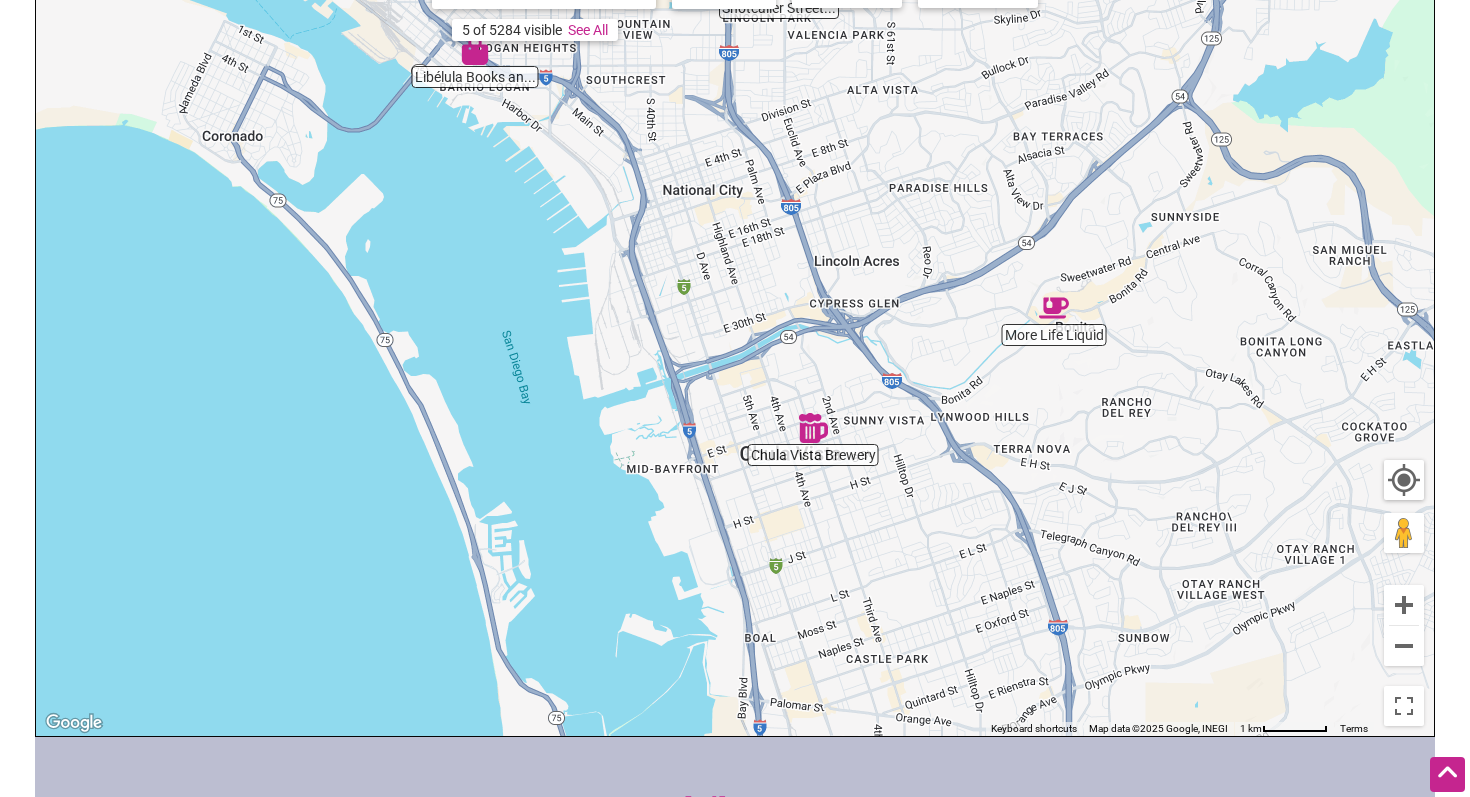 click at bounding box center (813, 428) 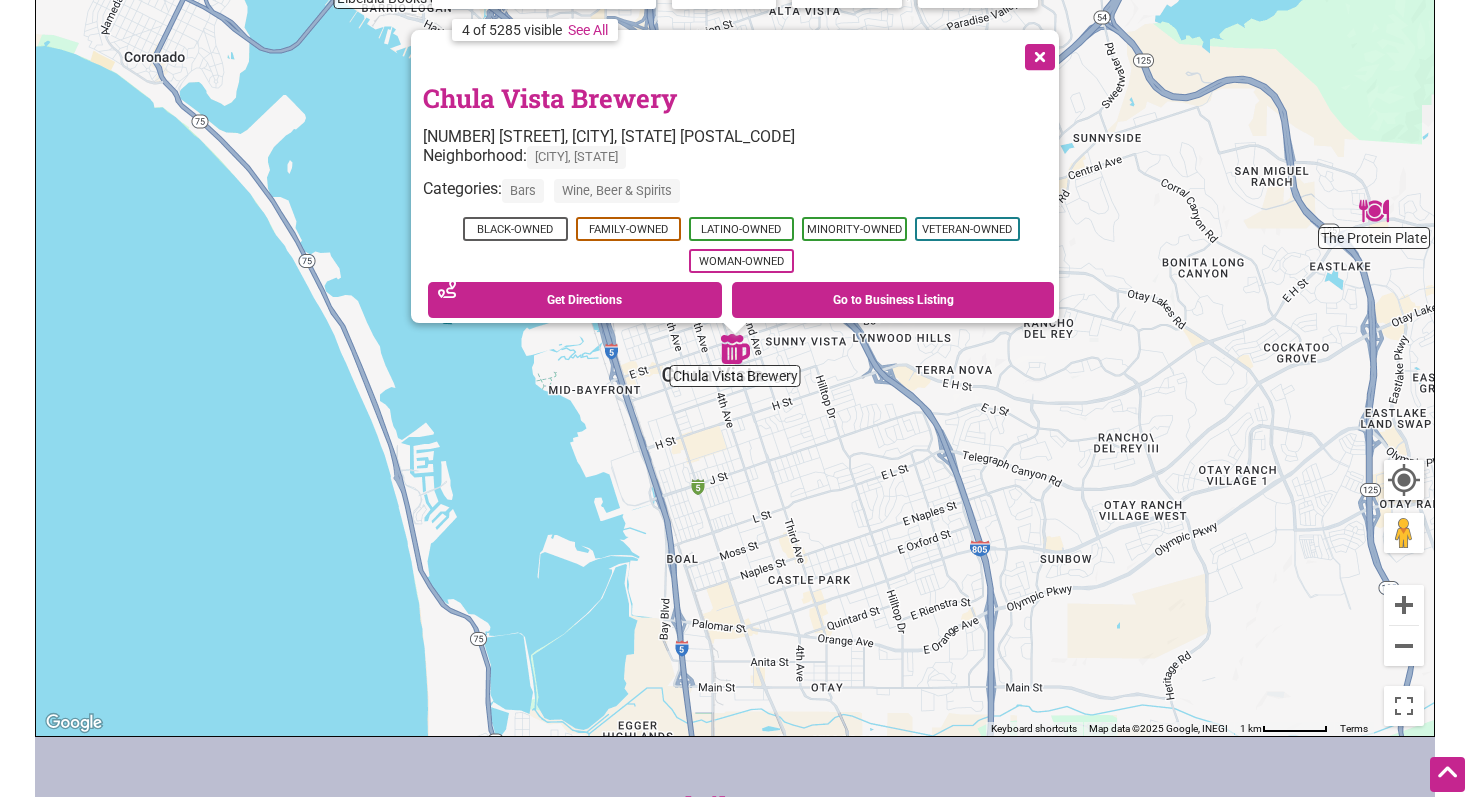 click on "Chula Vista Brewery" at bounding box center [550, 98] 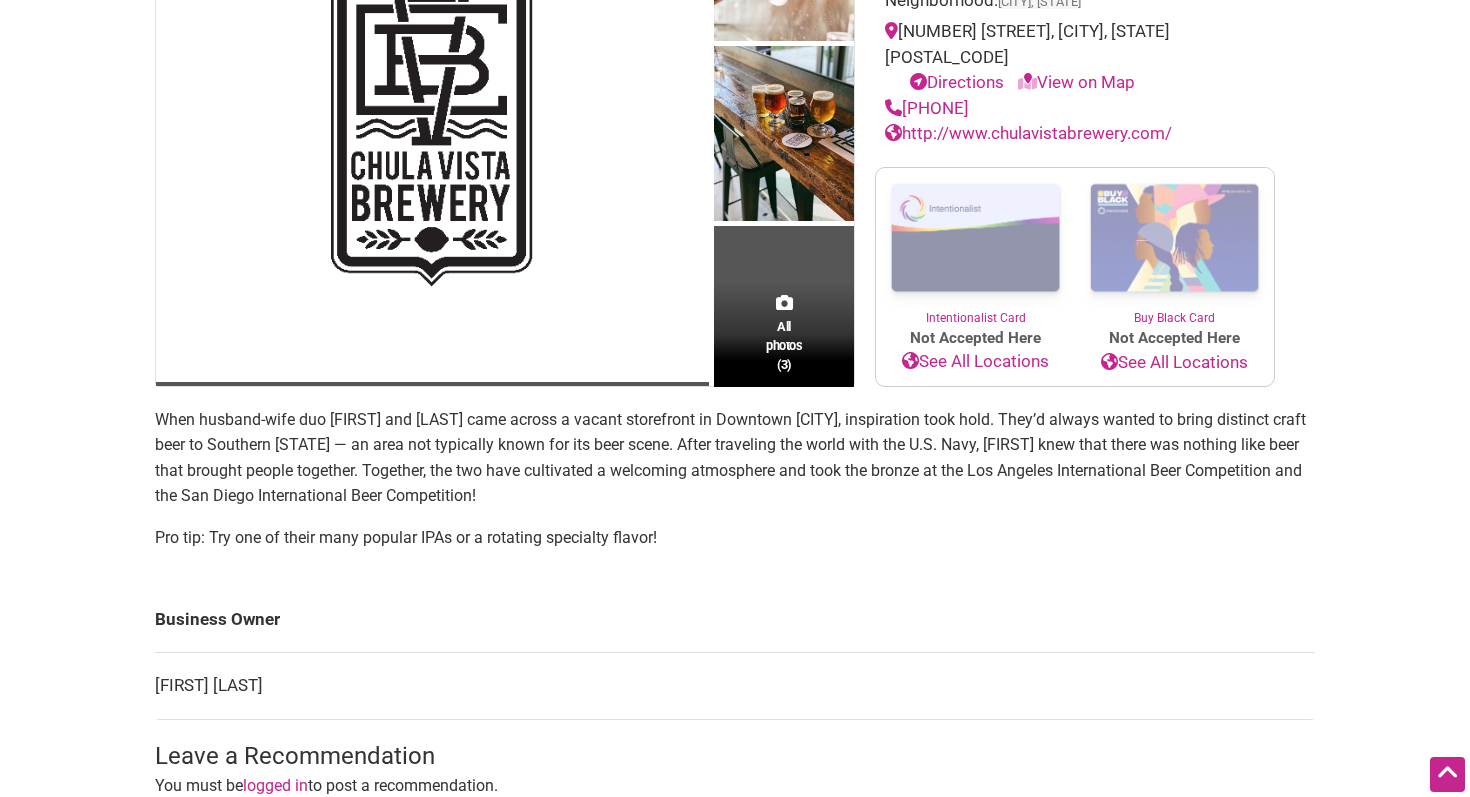 scroll, scrollTop: 257, scrollLeft: 0, axis: vertical 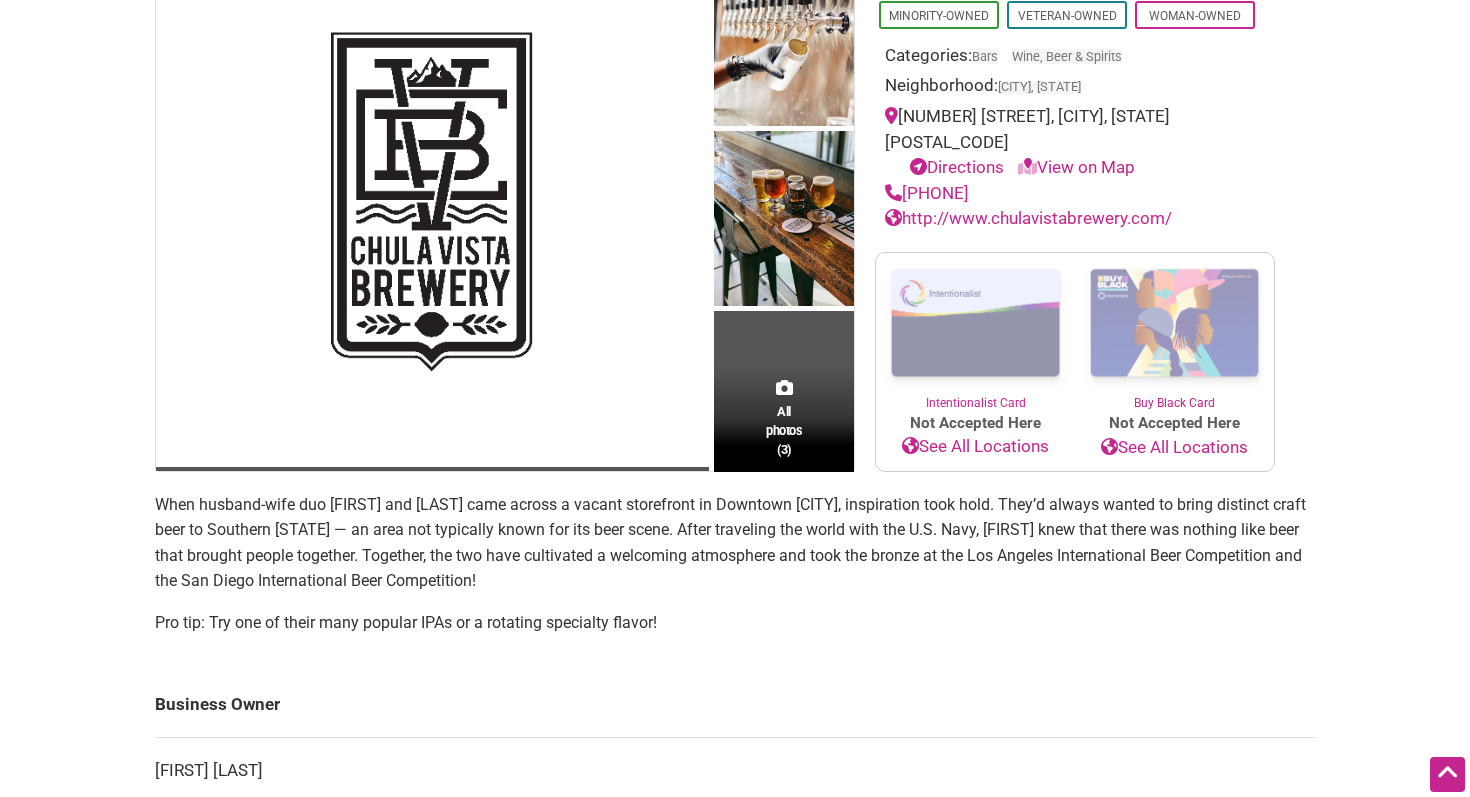click on "http://www.chulavistabrewery.com/" at bounding box center (1028, 218) 